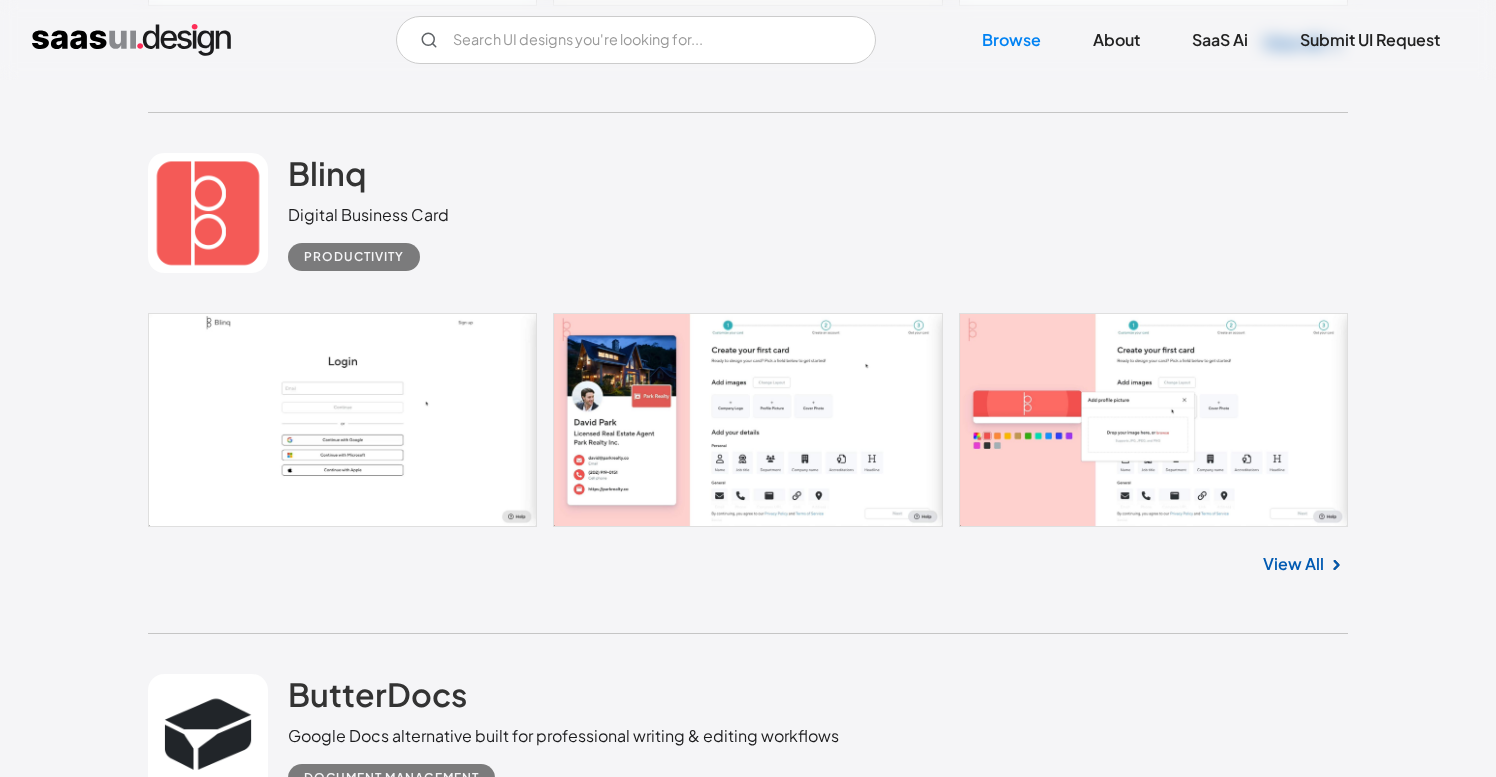 scroll, scrollTop: 2663, scrollLeft: 0, axis: vertical 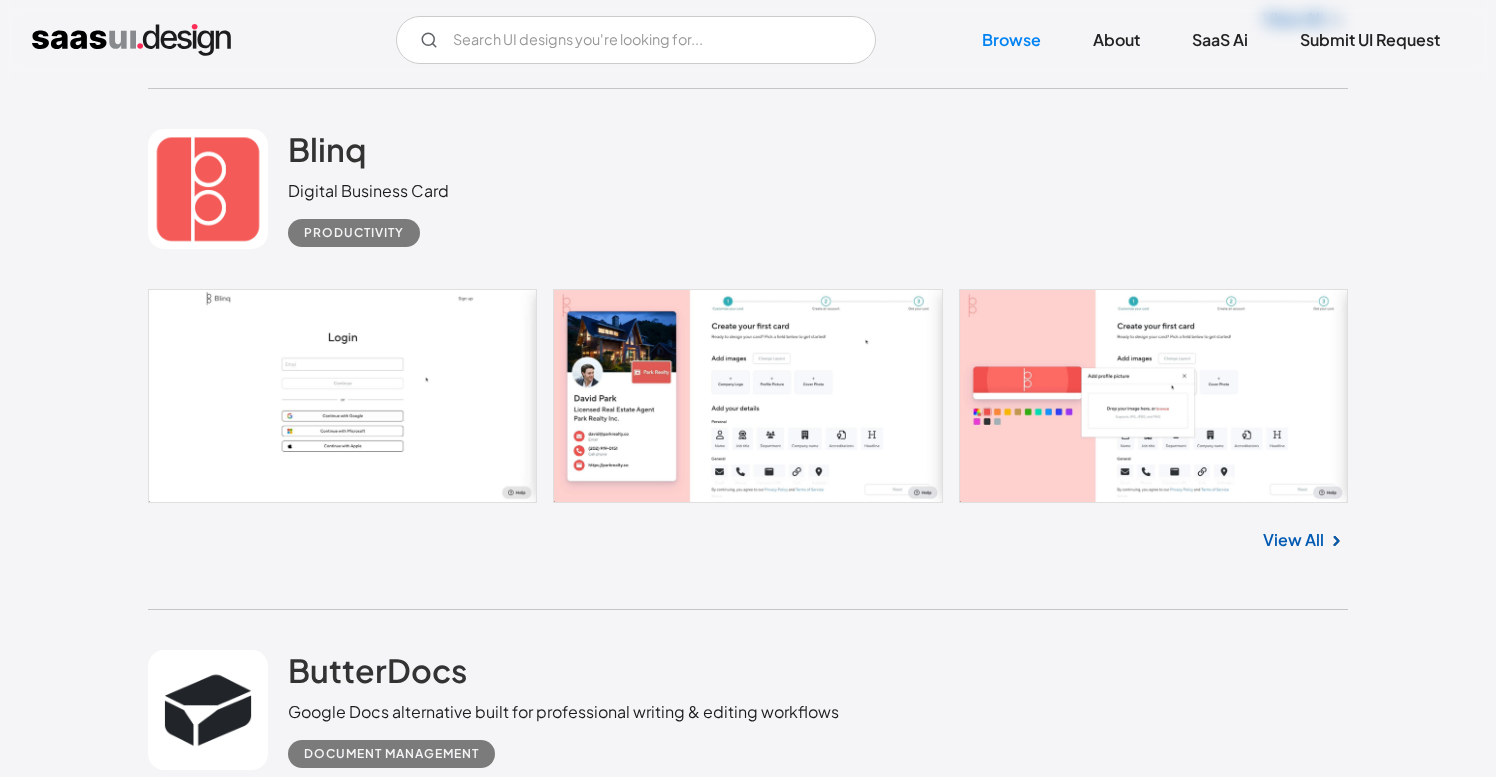 click at bounding box center [748, 396] 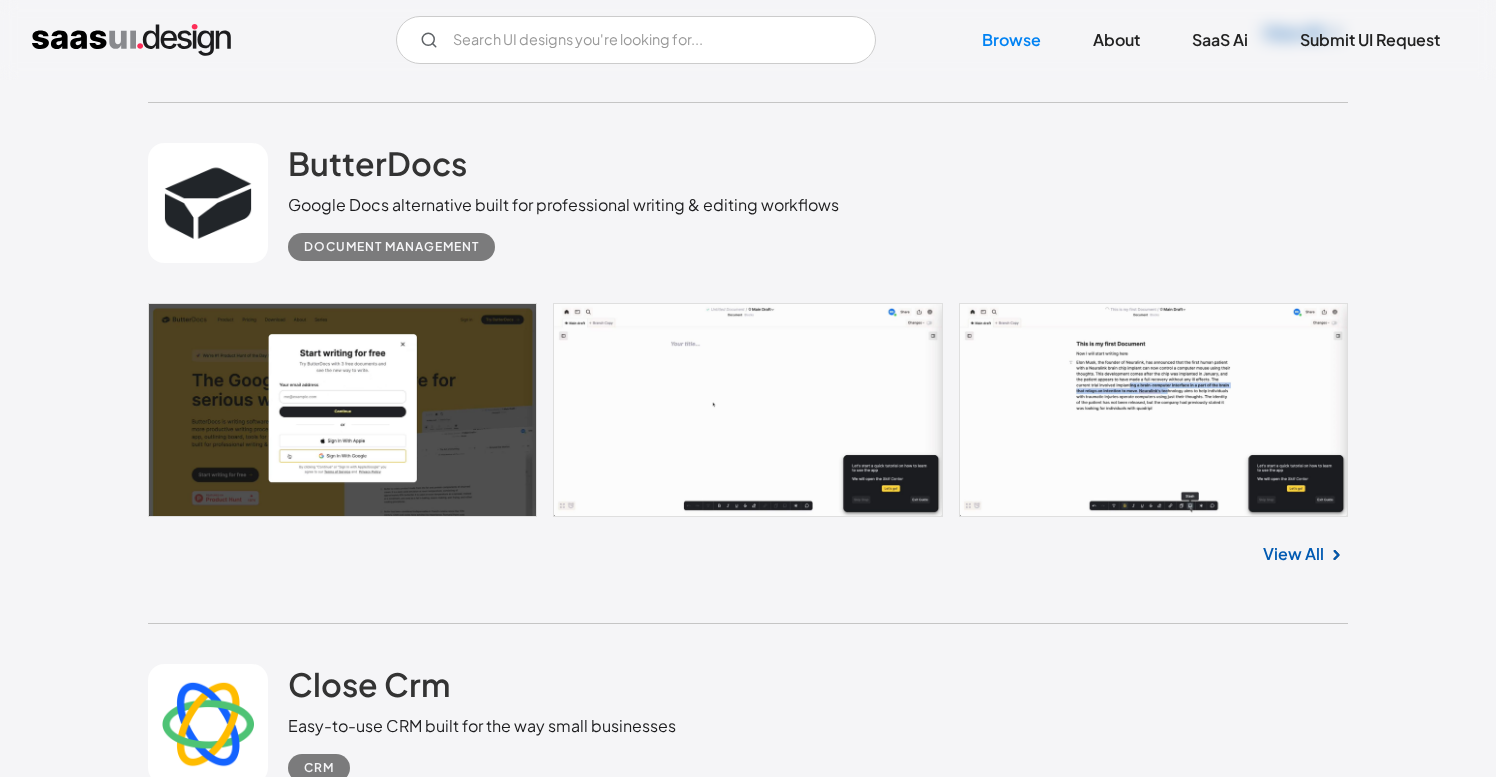 scroll, scrollTop: 3171, scrollLeft: 0, axis: vertical 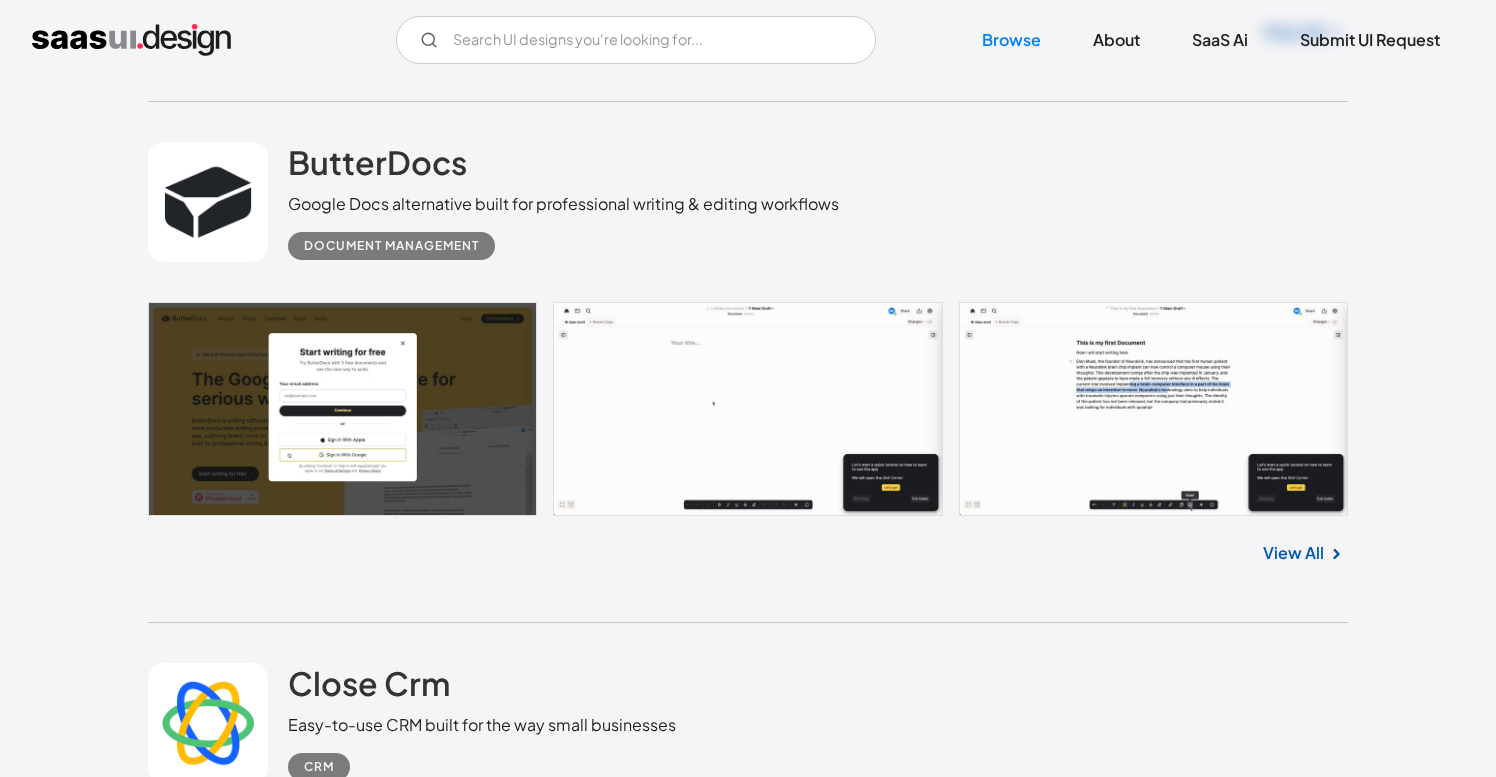 click on "Browse UI designs you’re looking for Typeform People-Friendly Forms and Surveys Form Builder No items found. View All Floik The easy-to-use platform that lets you create engaging product demos and explainer videos quickly and effortlessly. App Experience No items found. View All Leadpages Easily build websites, landing pages, pop-ups, alert bars, and beyond Web Apps No items found. View All Rudderstack Streamline customer data management with ease, flexibility, and security. Data Management No items found. View All Blinq Digital Business Card Productivity No items found. View All ButterDocs Google Docs alternative built for professional writing & editing workflows Document Management No items found. View All Close Crm Easy-to-use CRM built for the way small businesses CRM No items found. View All fullstory Intuitive digital experience analytics Analytics No items found. View All Flodesk Effortlessly design beautiful emails and connect with your audience in an authentic way. Email Marketing No items found." at bounding box center (748, 23959) 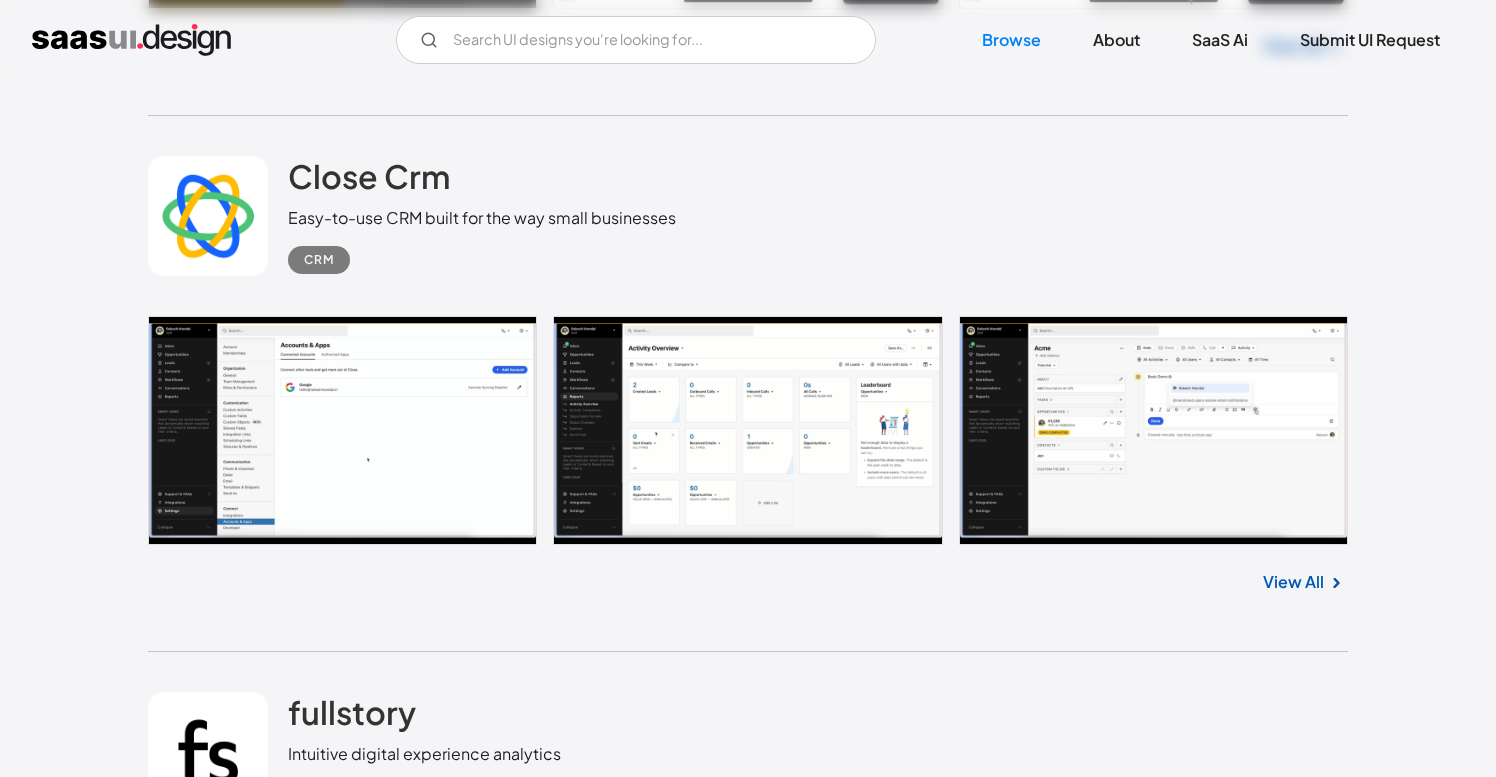 scroll, scrollTop: 3679, scrollLeft: 0, axis: vertical 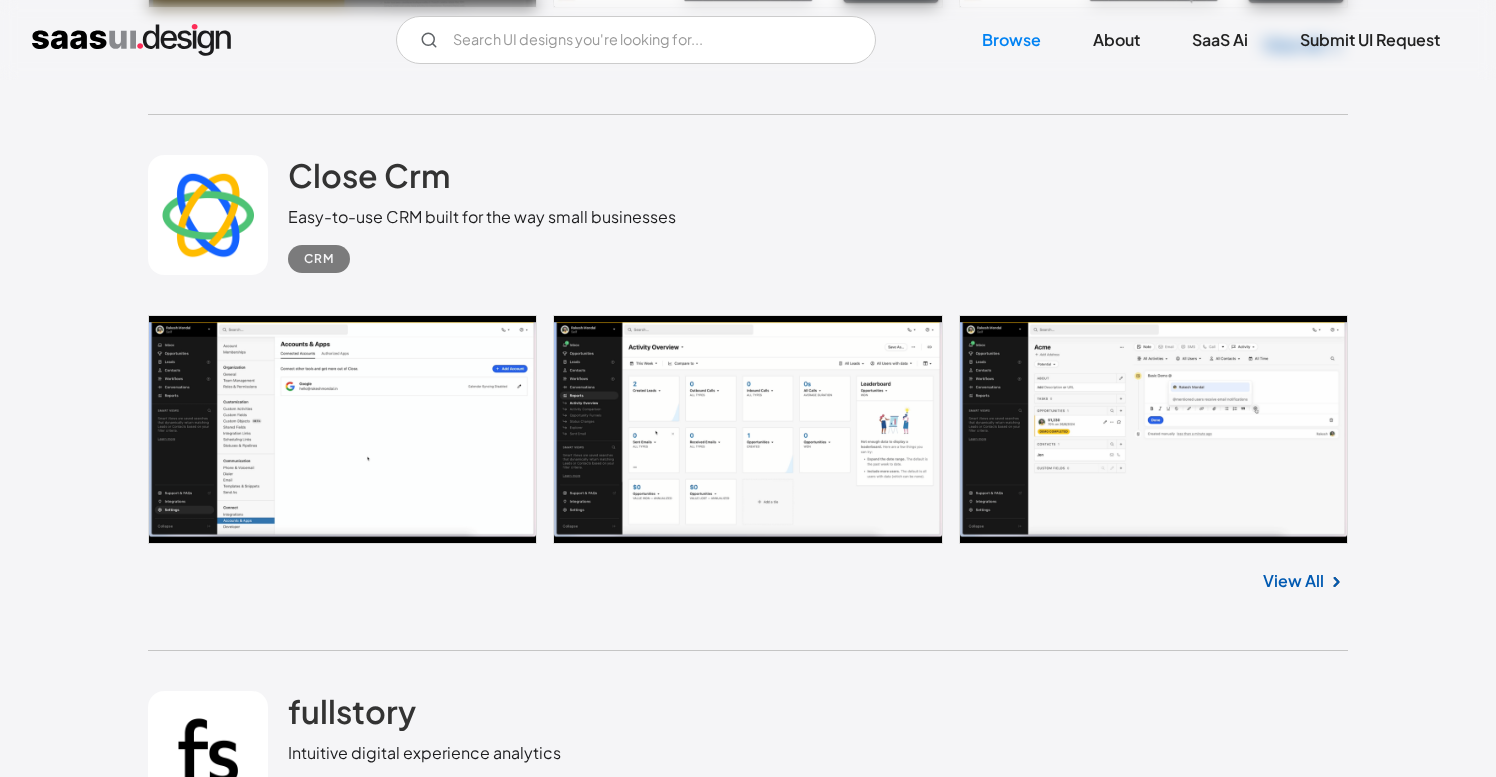 click at bounding box center [748, 430] 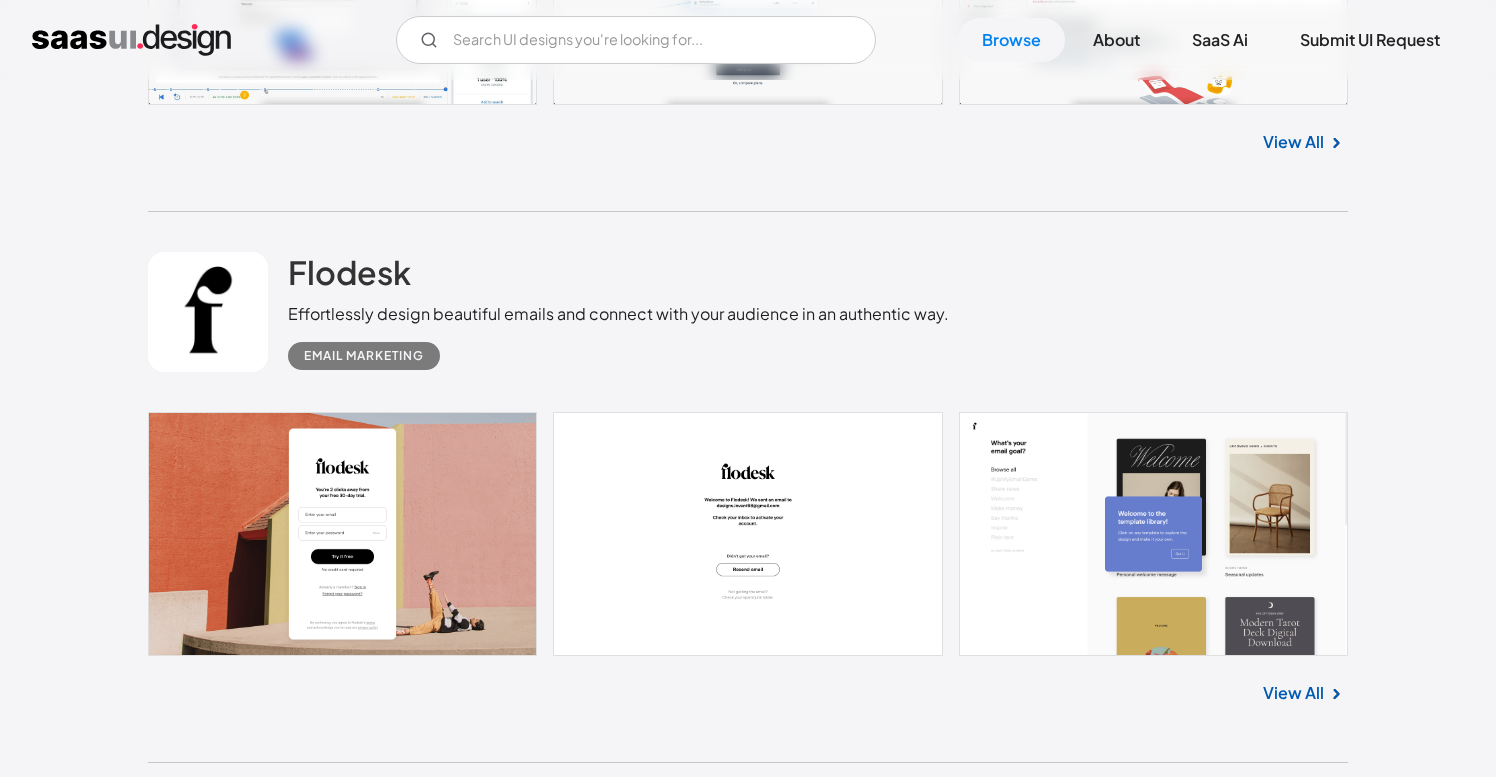 scroll, scrollTop: 4643, scrollLeft: 0, axis: vertical 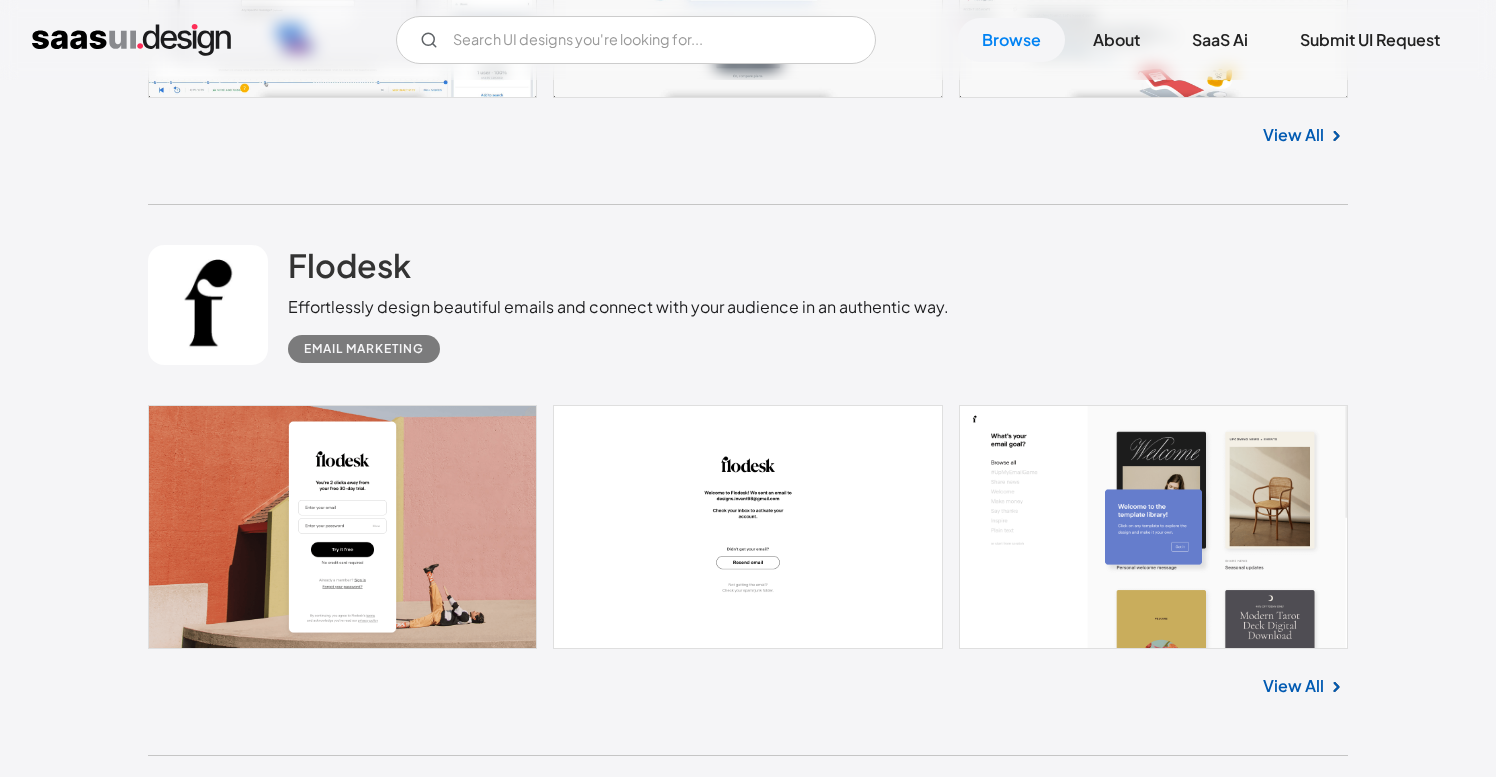 click at bounding box center [748, 527] 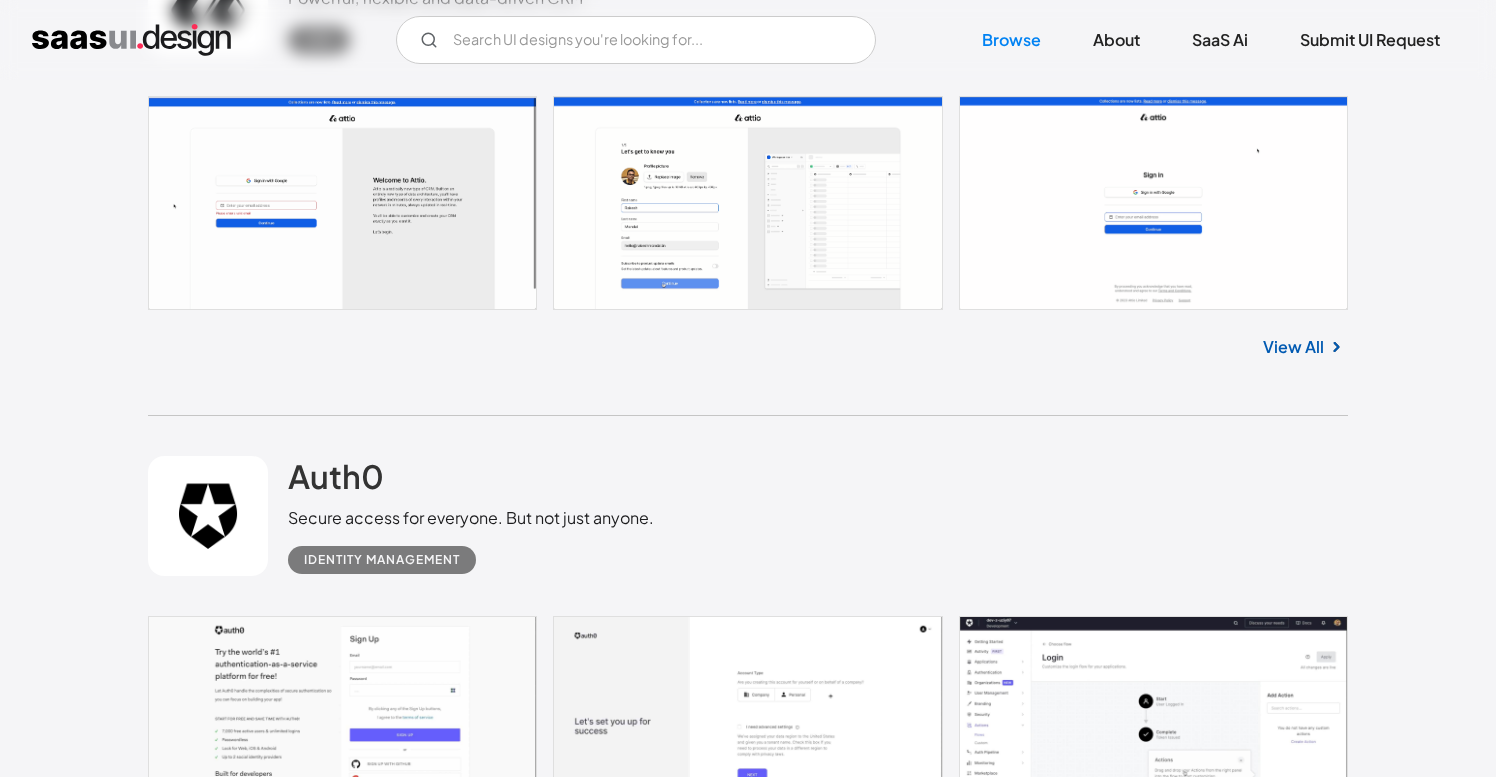 scroll, scrollTop: 8156, scrollLeft: 0, axis: vertical 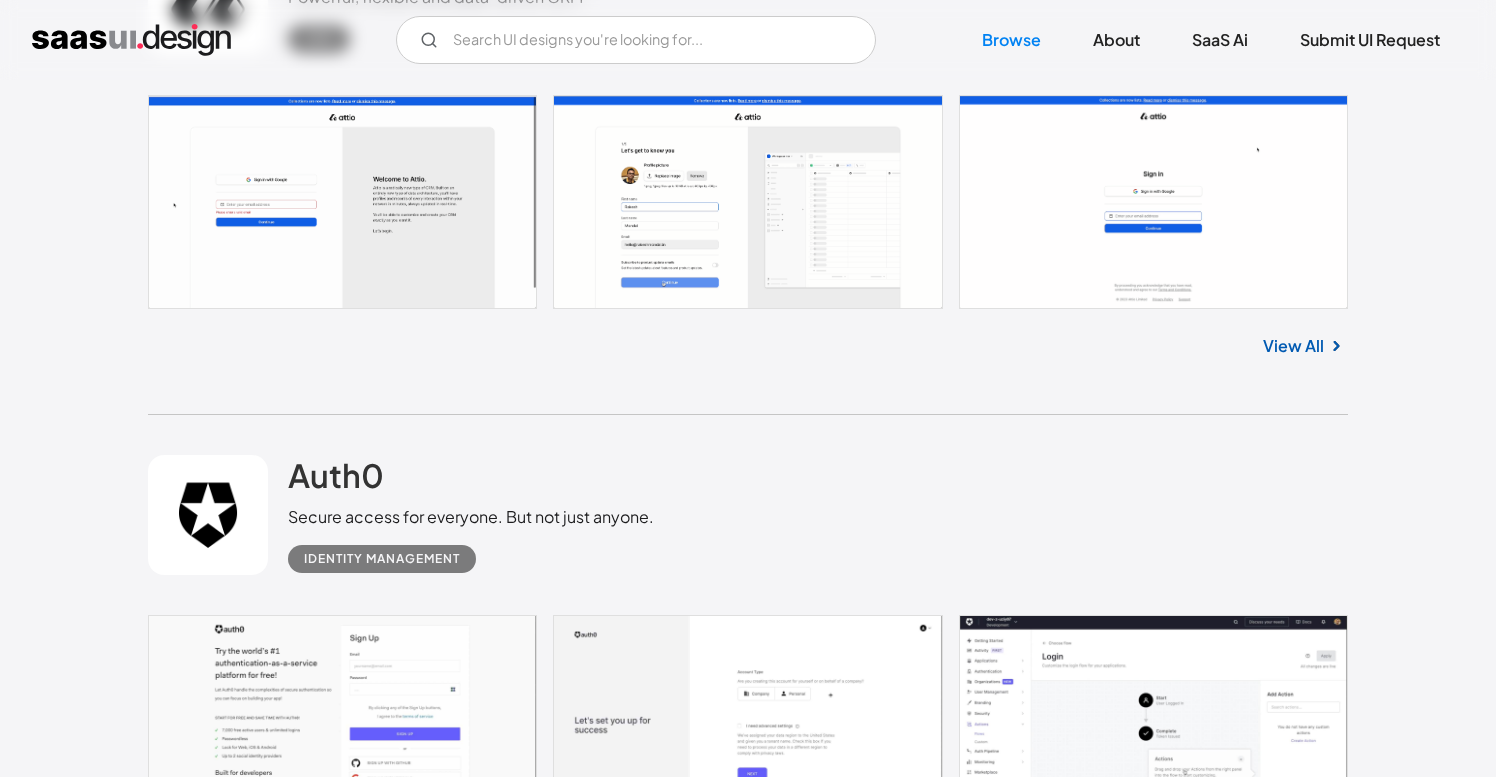 click at bounding box center [748, 202] 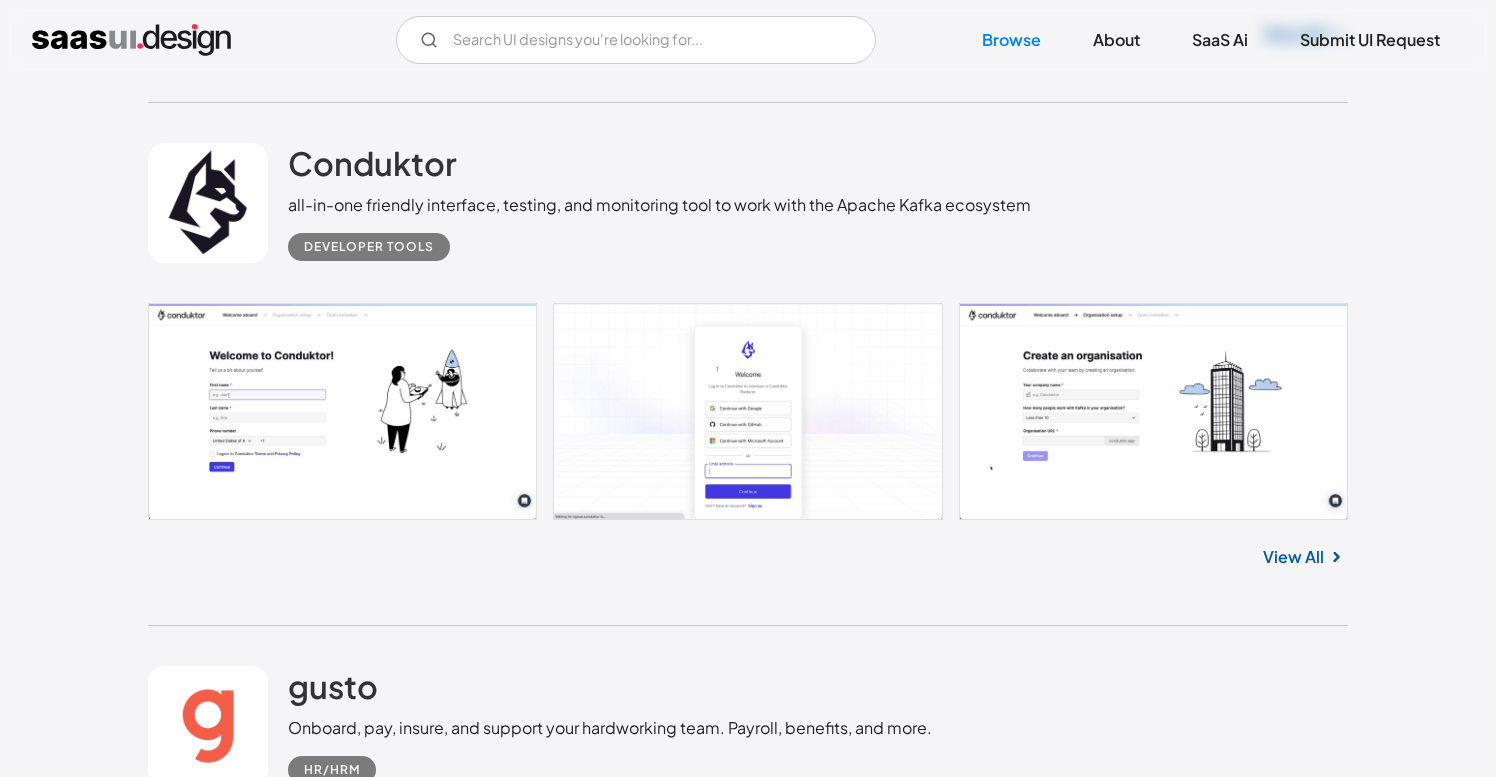scroll, scrollTop: 21273, scrollLeft: 0, axis: vertical 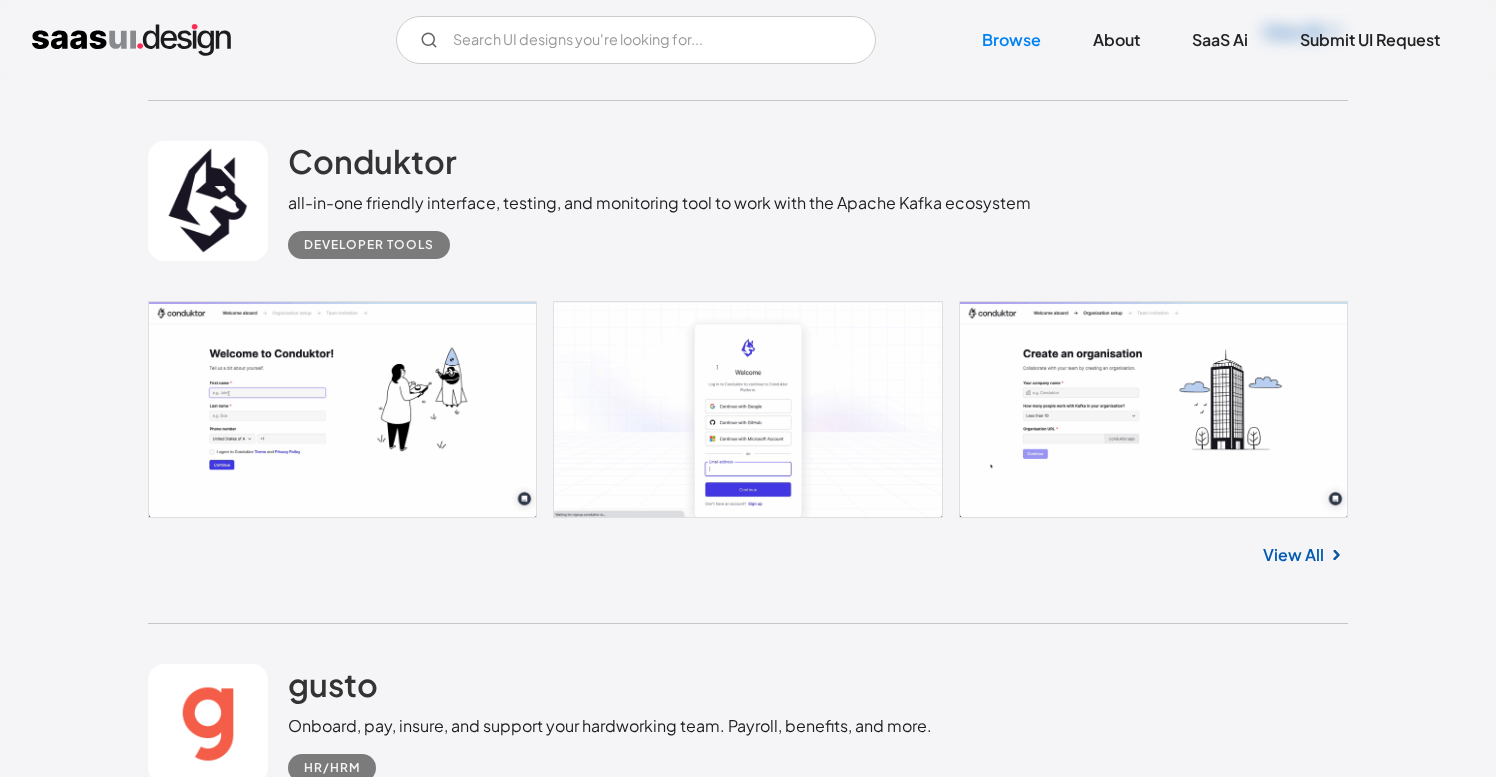 click at bounding box center (748, 409) 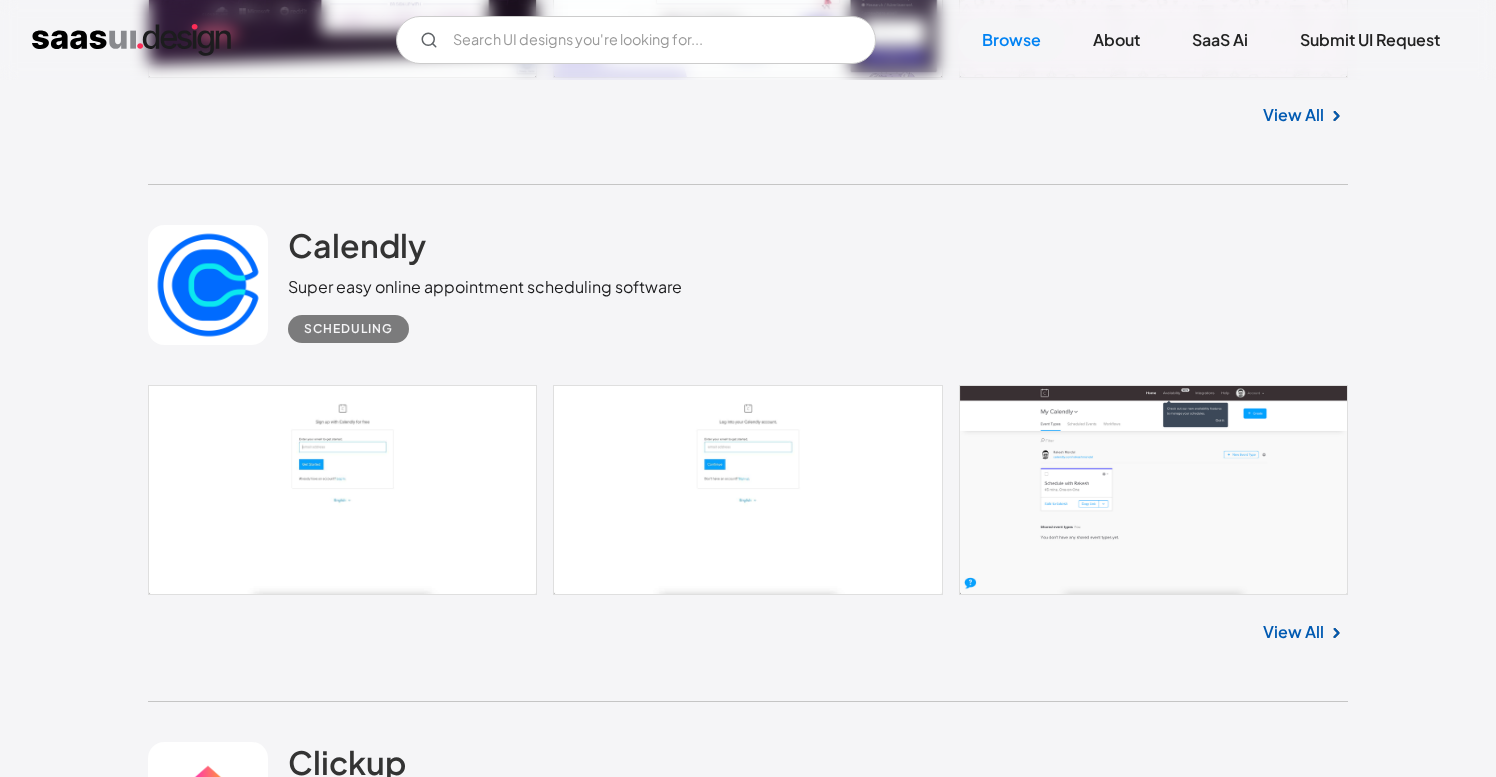 scroll, scrollTop: 24282, scrollLeft: 0, axis: vertical 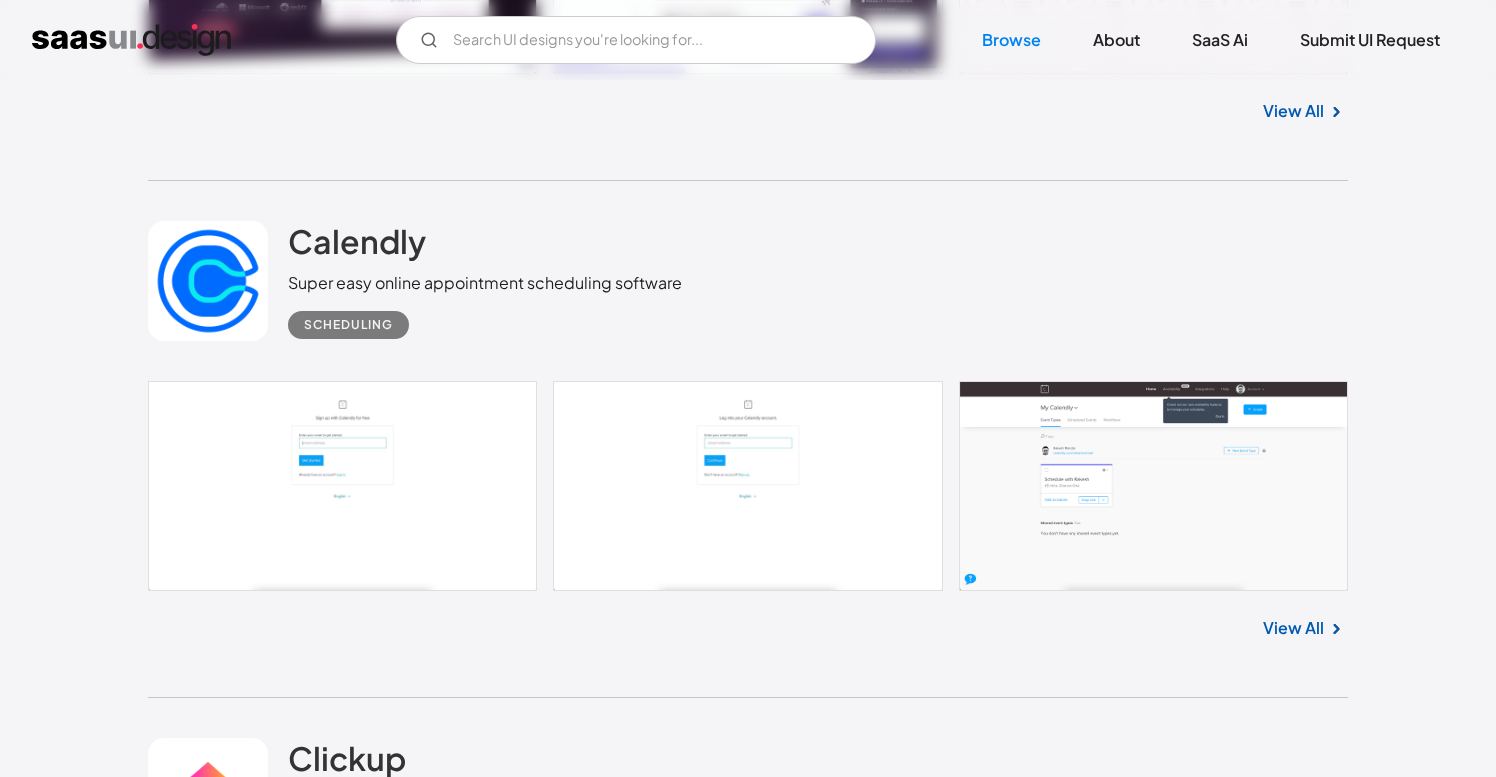 click at bounding box center (748, 486) 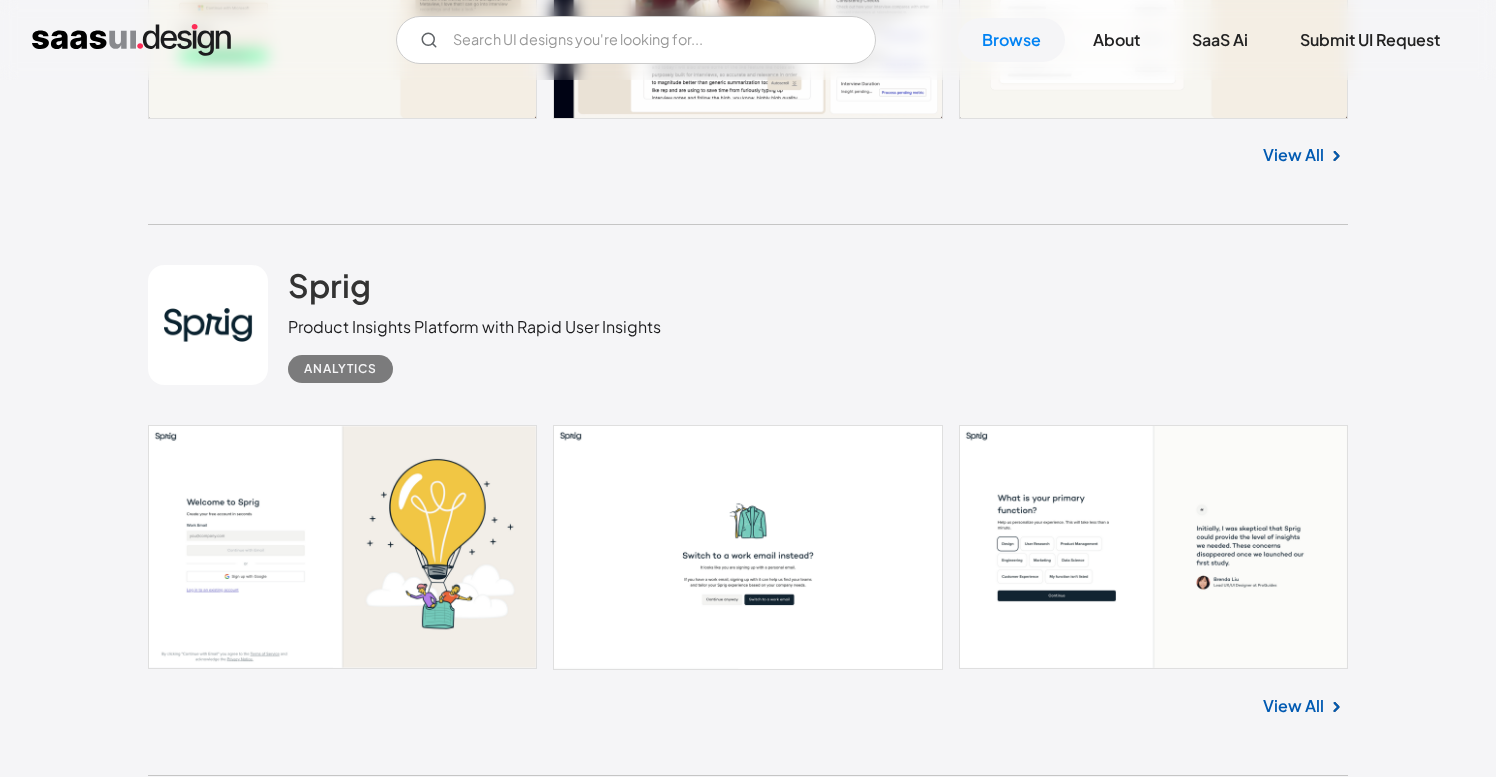 scroll, scrollTop: 36862, scrollLeft: 0, axis: vertical 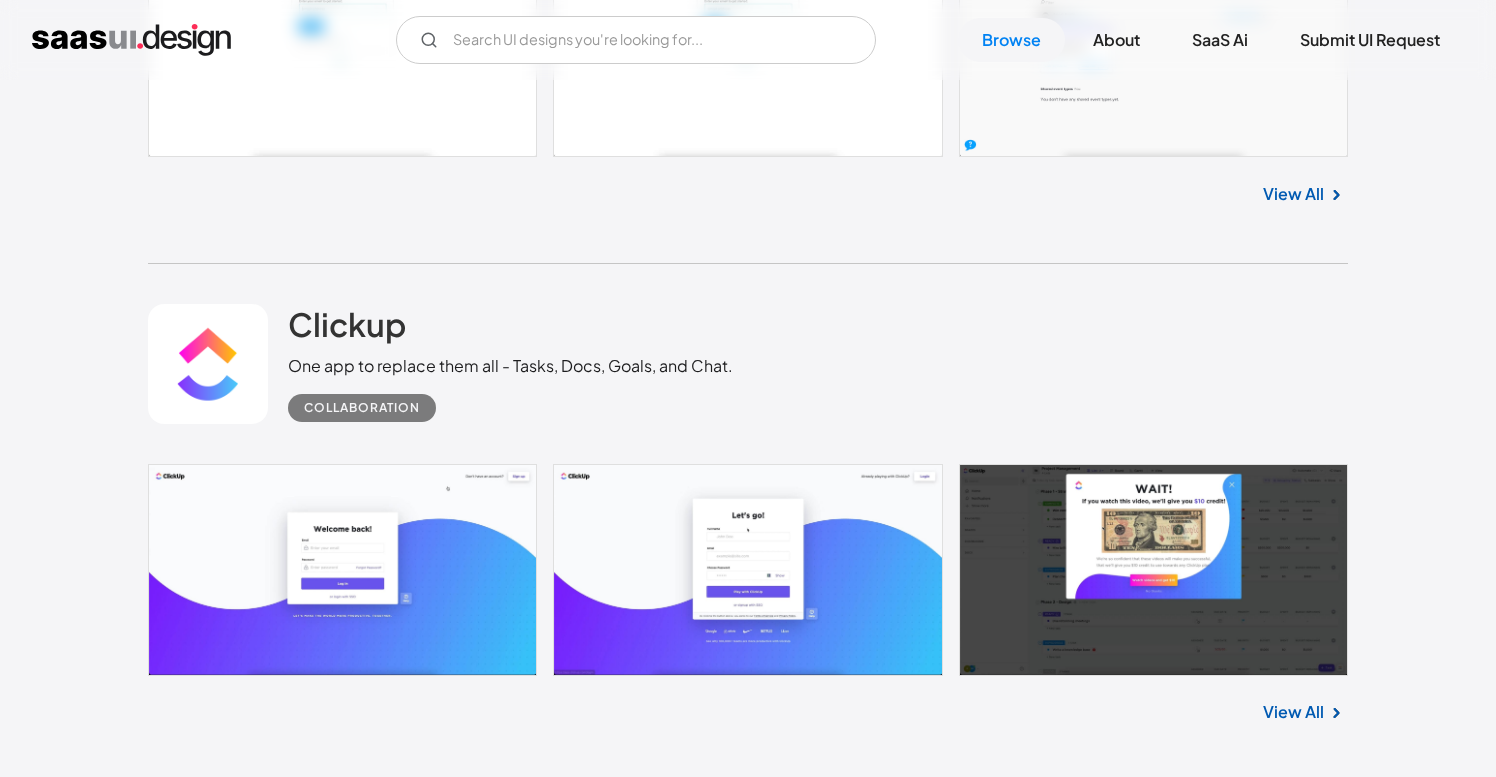 click on "Clickup One app to replace them all - Tasks, Docs, Goals, and Chat. Collaboration" at bounding box center (748, 364) 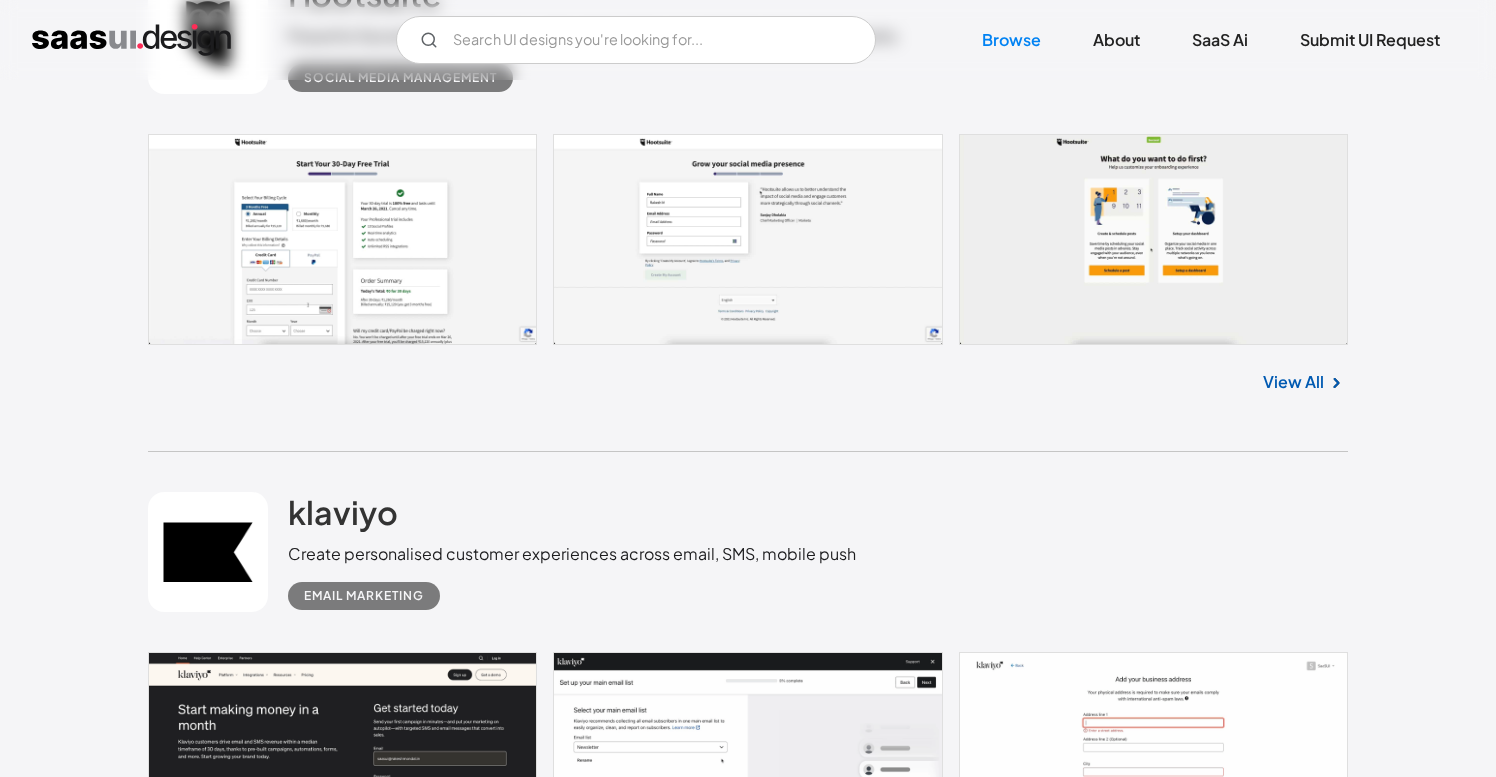 scroll, scrollTop: 10959, scrollLeft: 0, axis: vertical 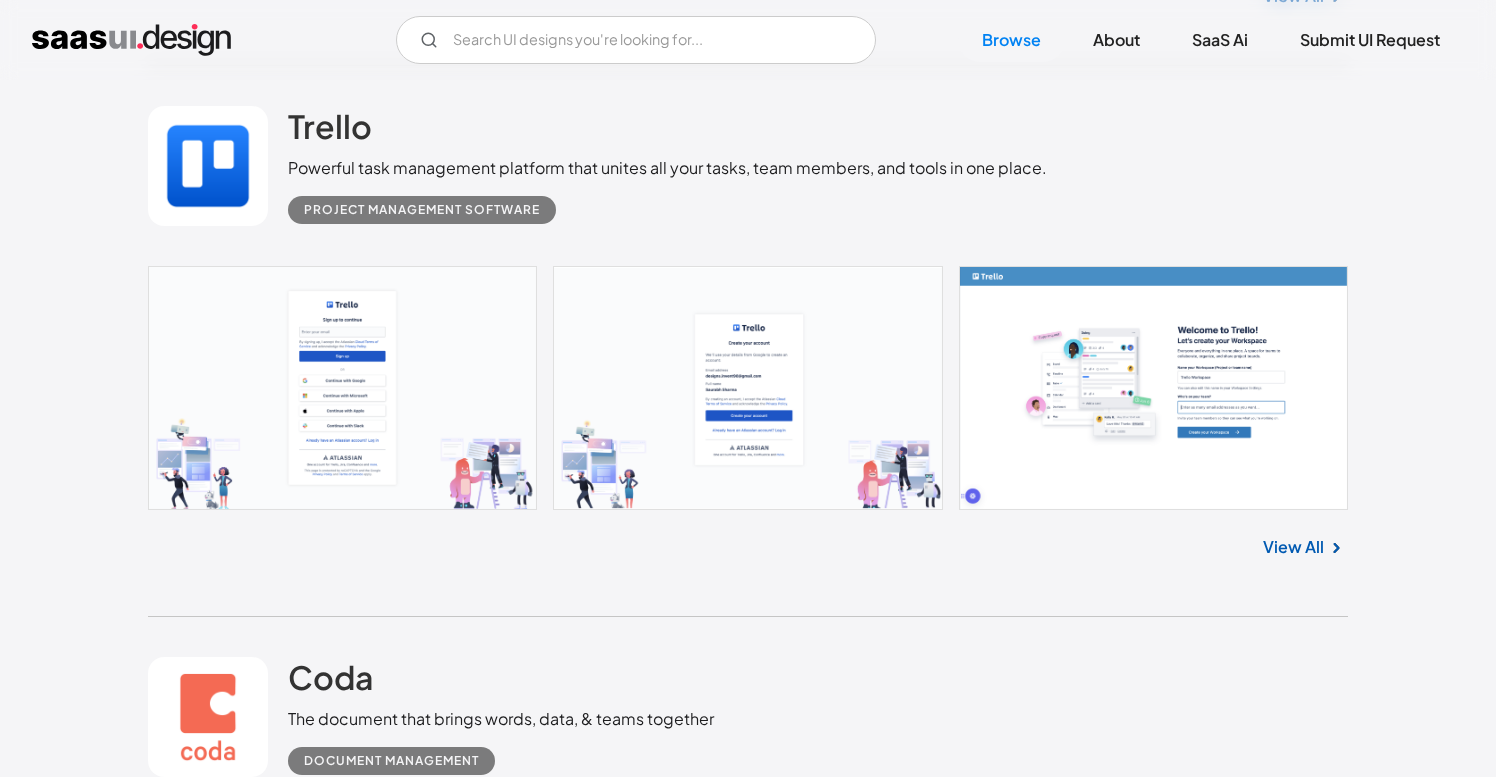 click at bounding box center [748, 388] 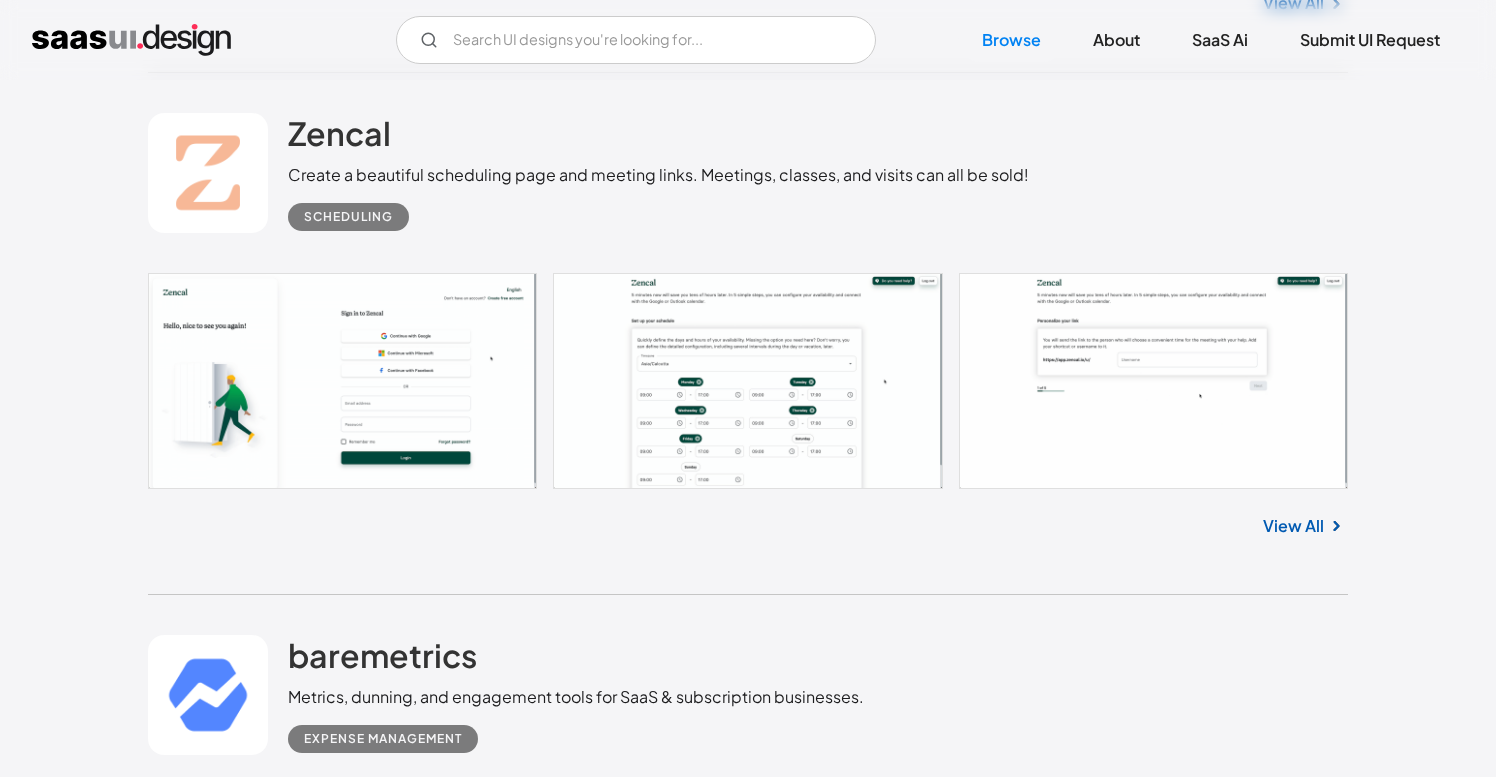 scroll, scrollTop: 51498, scrollLeft: 0, axis: vertical 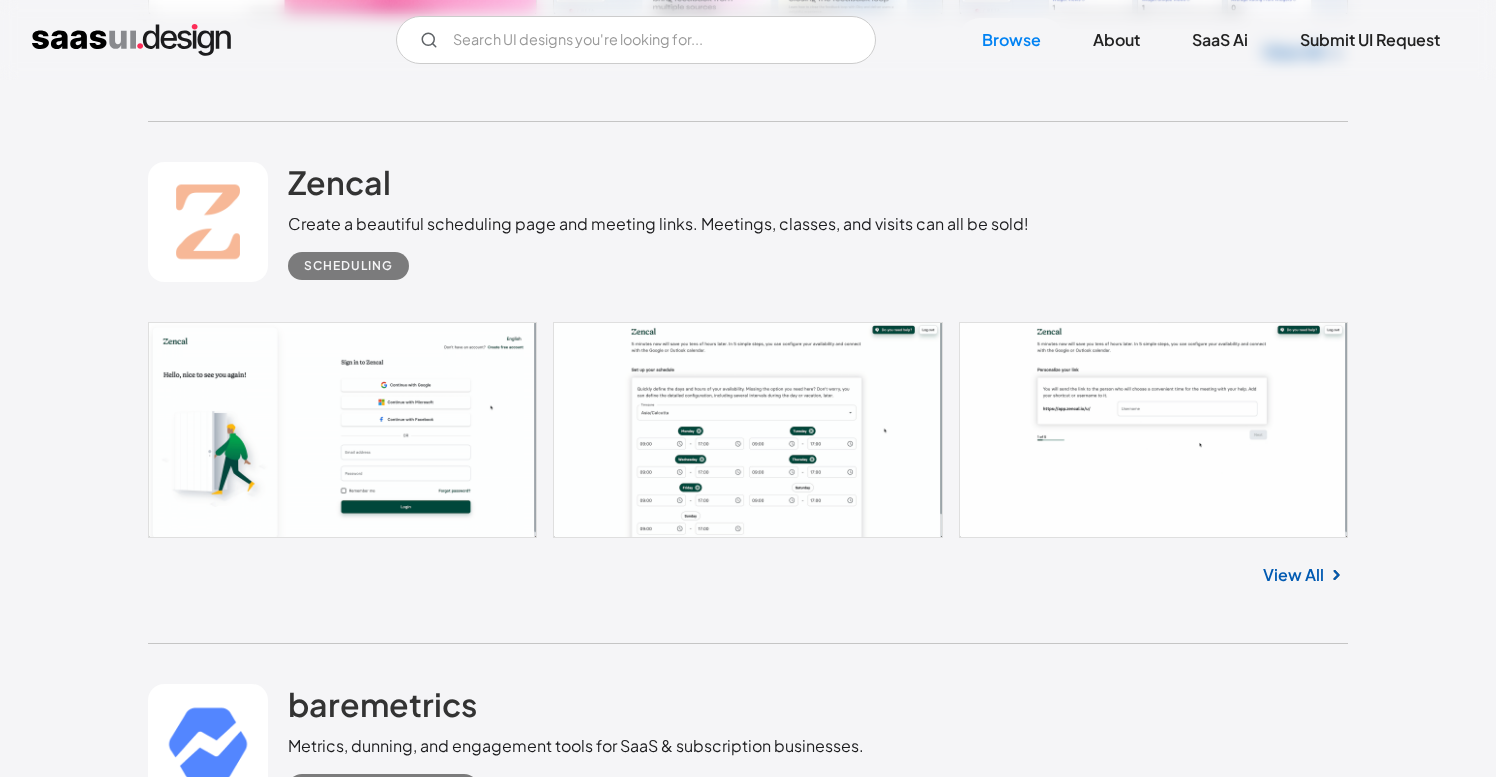 click on "Zencal Create a beautiful scheduling page and meeting links. Meetings, classes, and visits can all be sold! Scheduling" at bounding box center [748, 222] 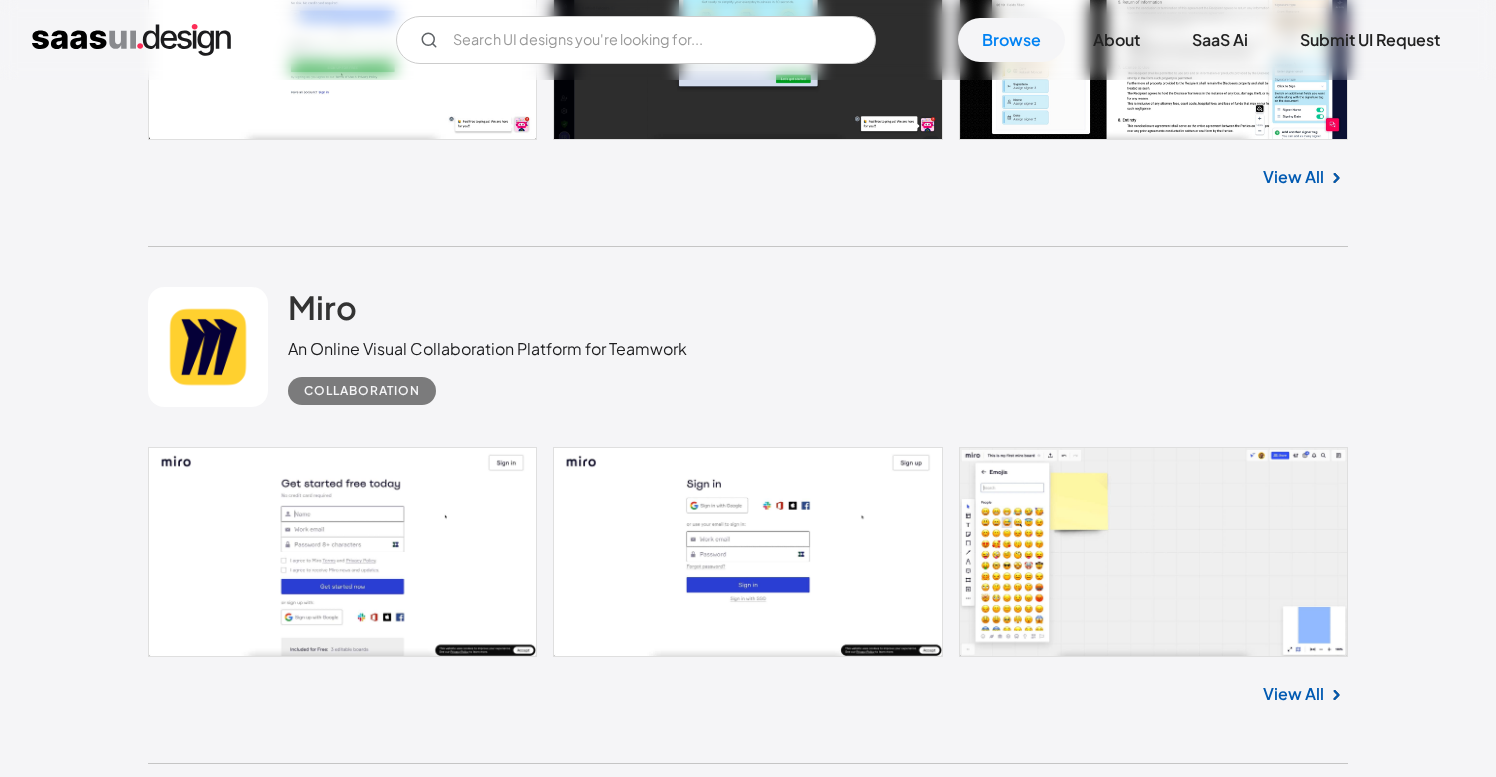 scroll, scrollTop: 47198, scrollLeft: 0, axis: vertical 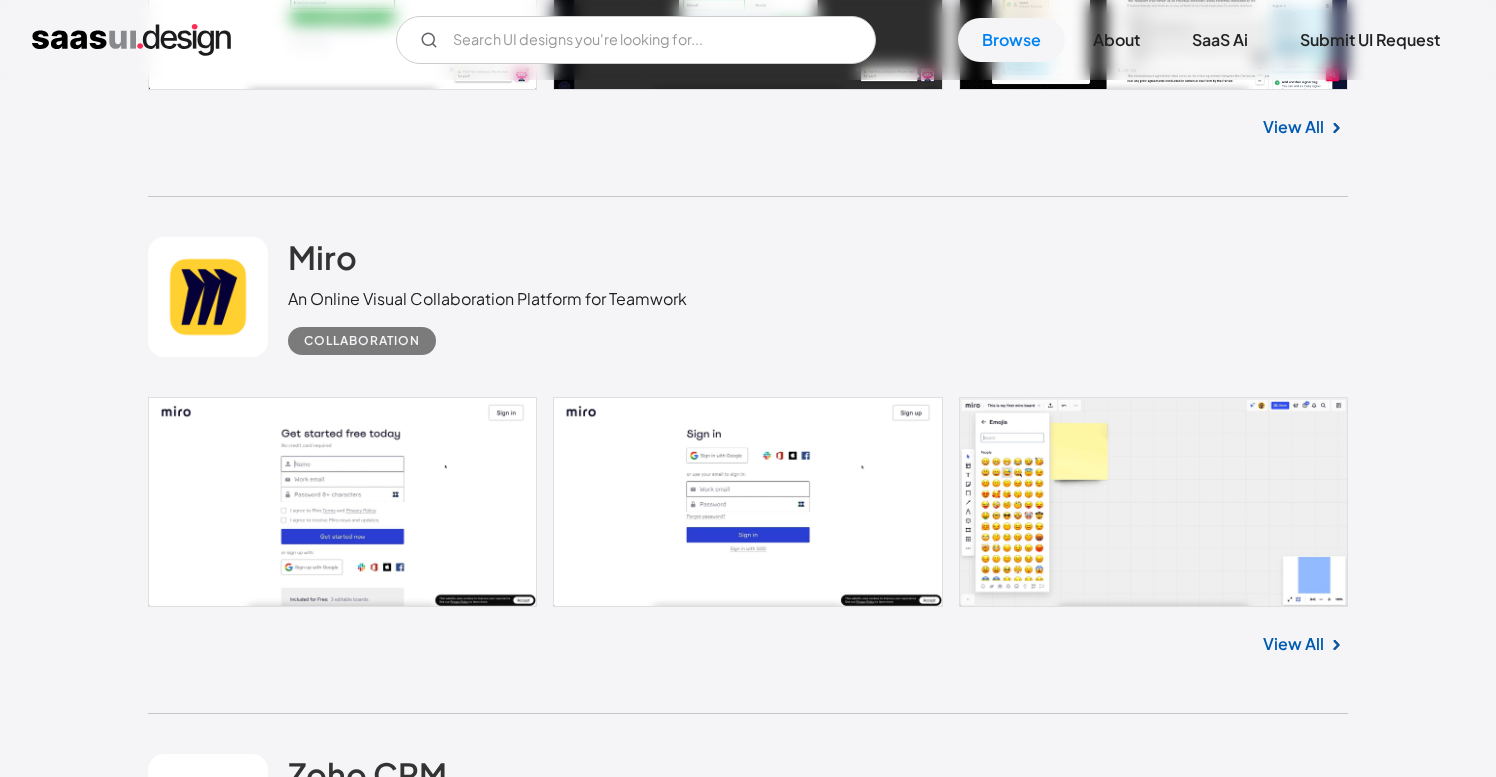 click at bounding box center (748, 502) 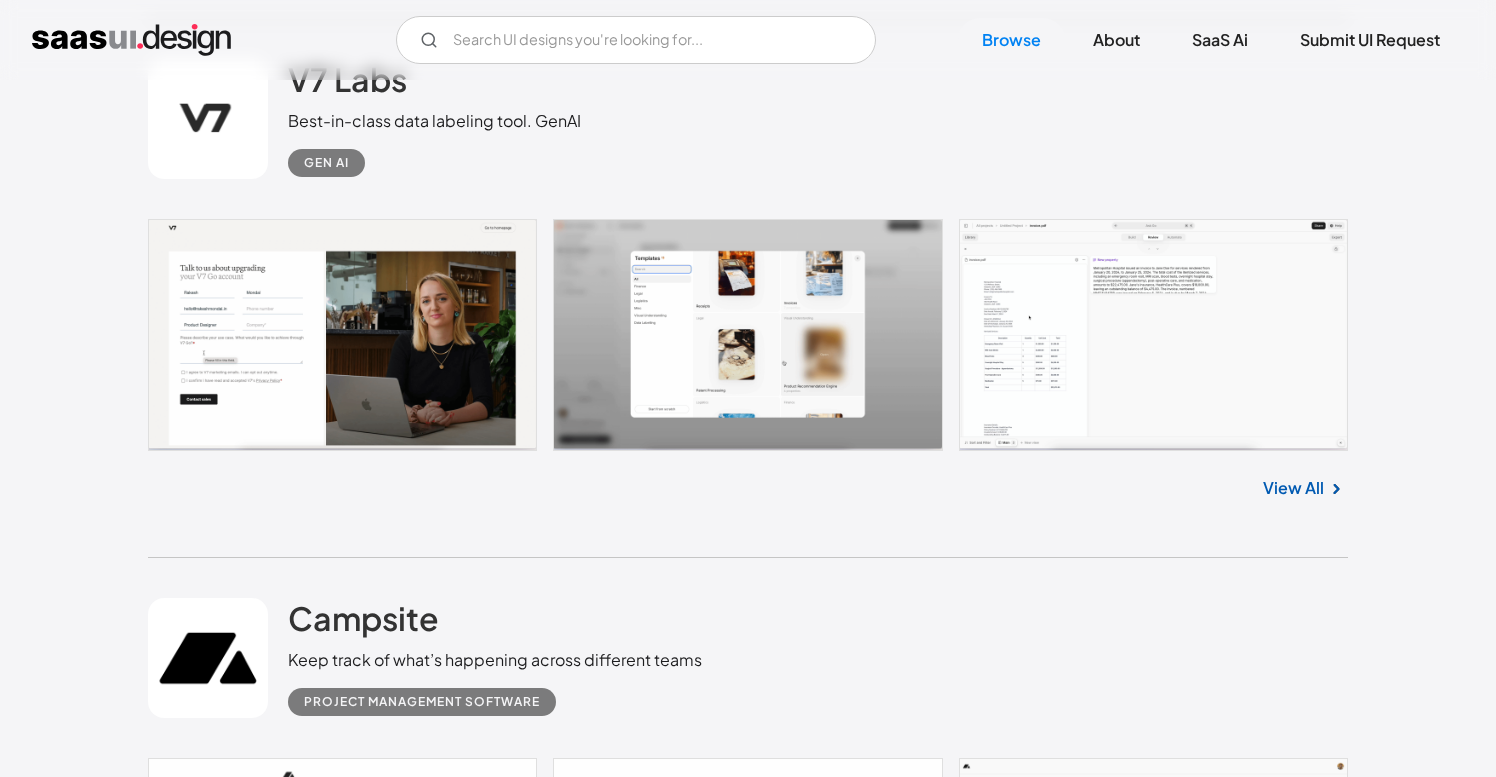 scroll, scrollTop: 45793, scrollLeft: 0, axis: vertical 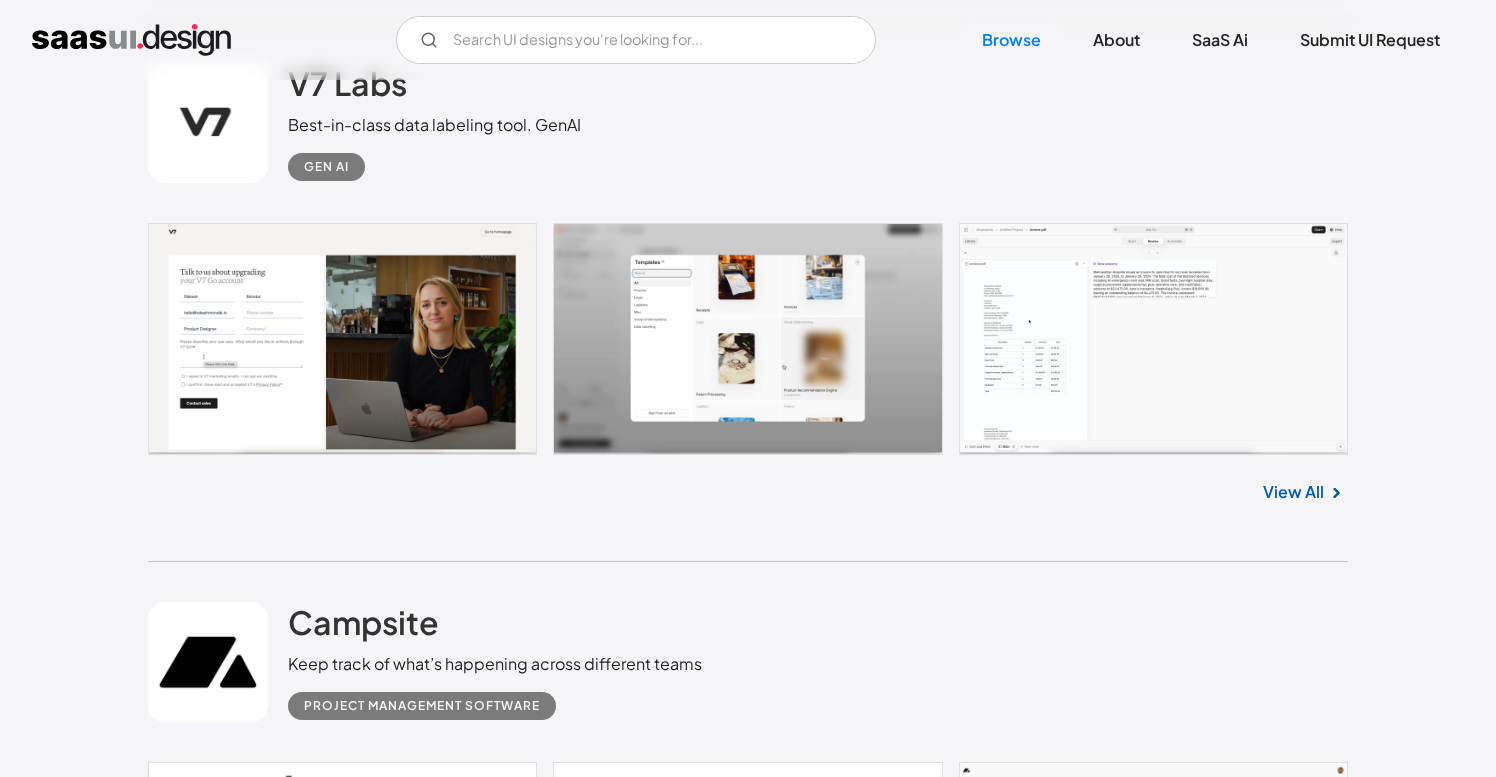 click at bounding box center (748, 339) 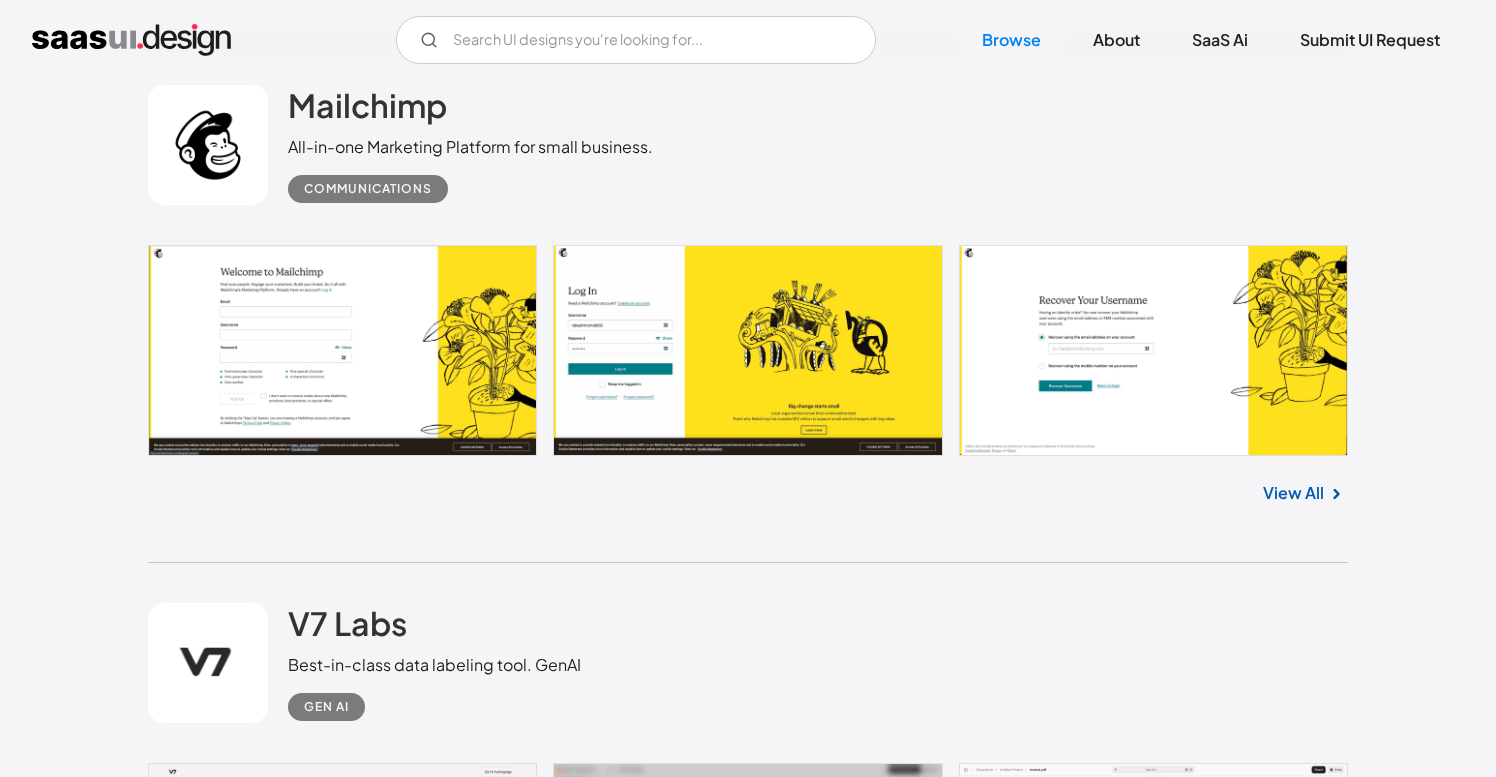 scroll, scrollTop: 45252, scrollLeft: 0, axis: vertical 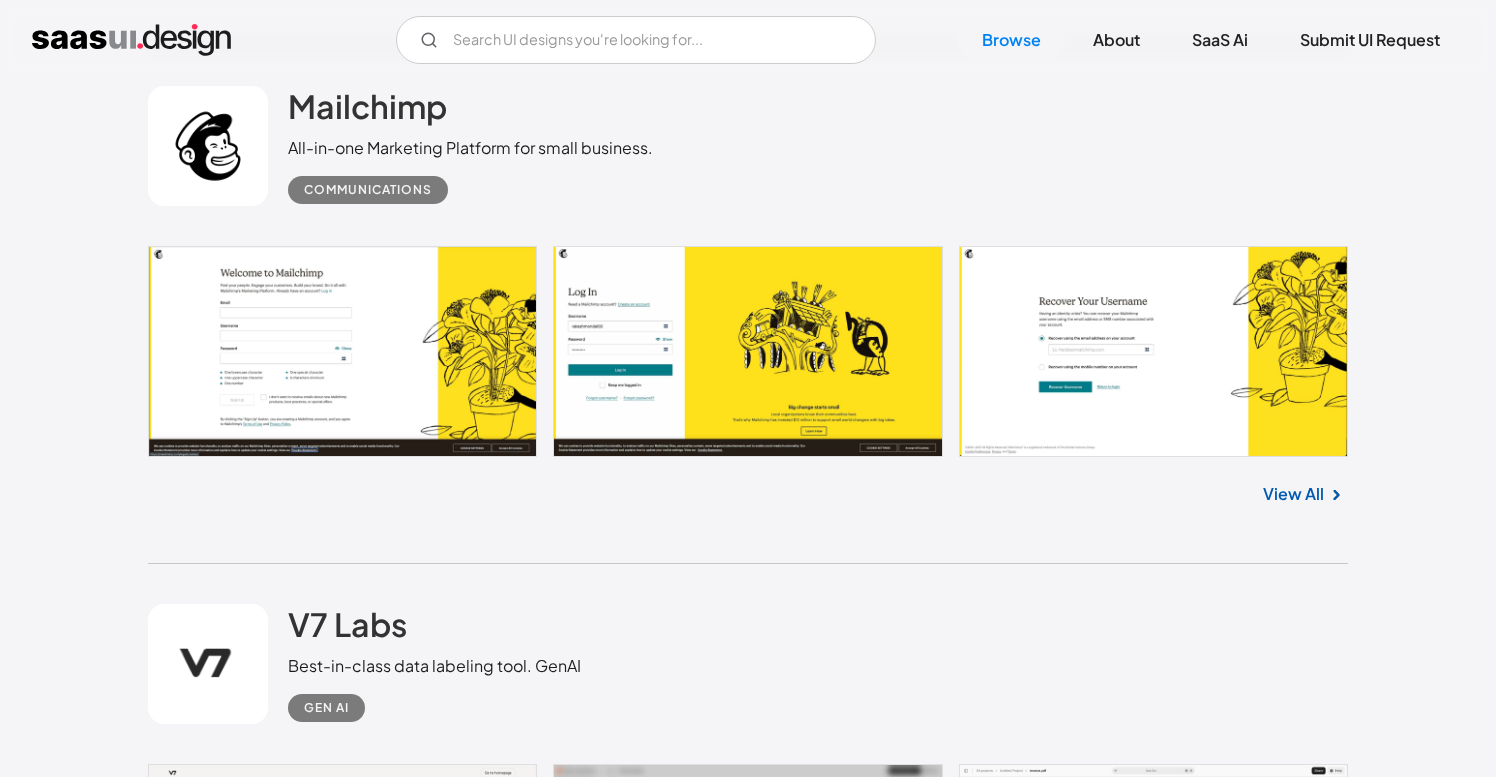 click at bounding box center [748, 351] 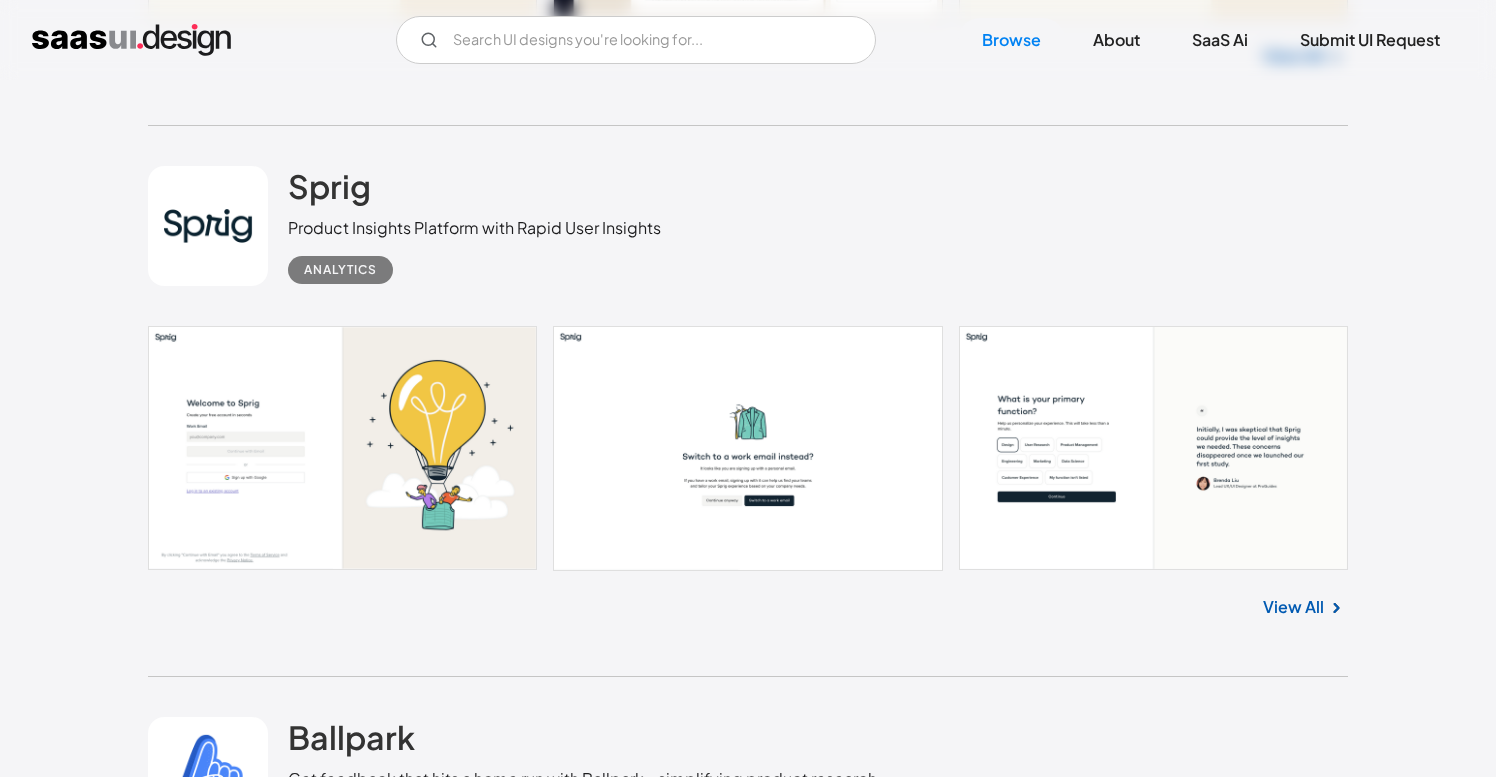 scroll, scrollTop: 36534, scrollLeft: 0, axis: vertical 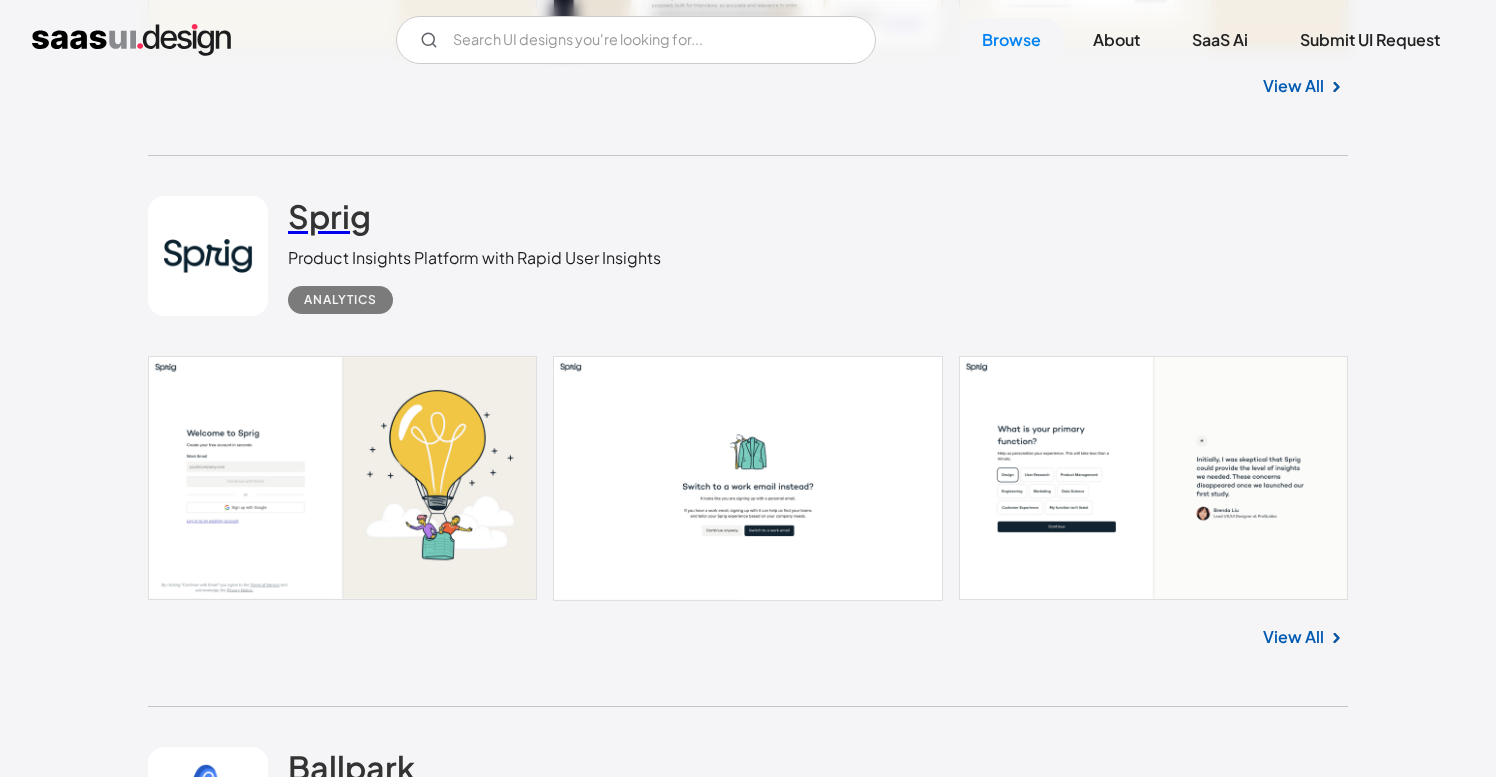 click on "Sprig" at bounding box center [329, 216] 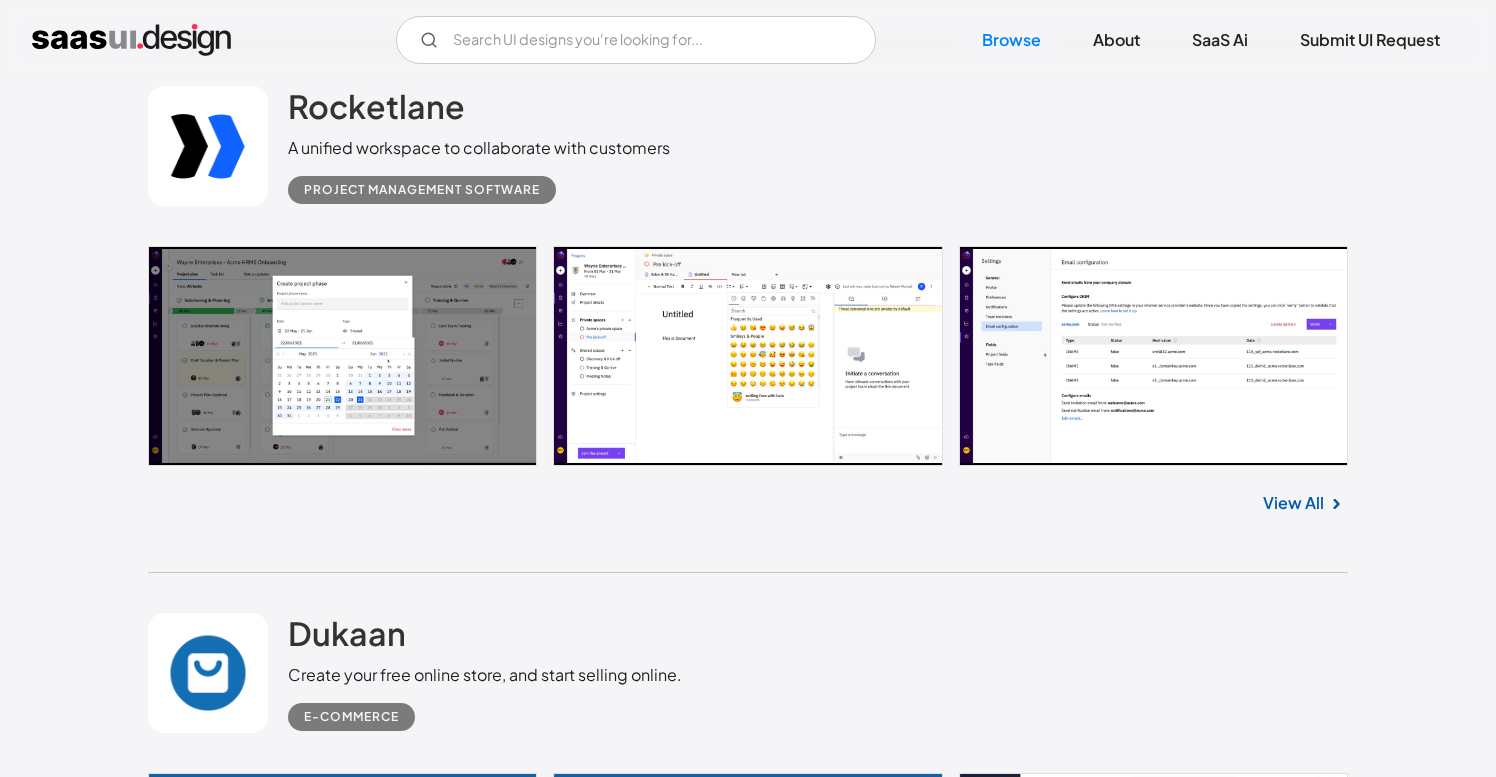 scroll, scrollTop: 30283, scrollLeft: 0, axis: vertical 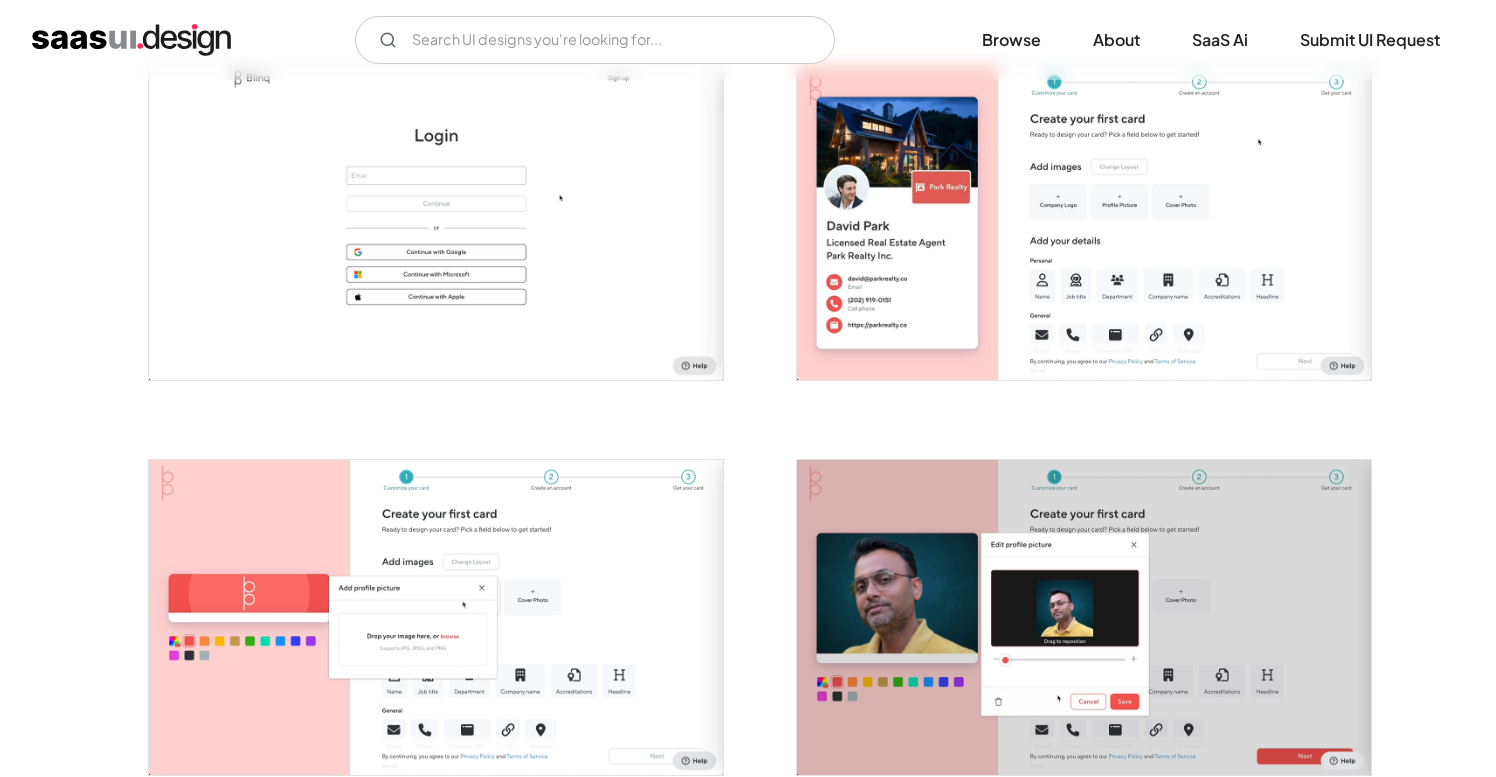 click at bounding box center [1084, 222] 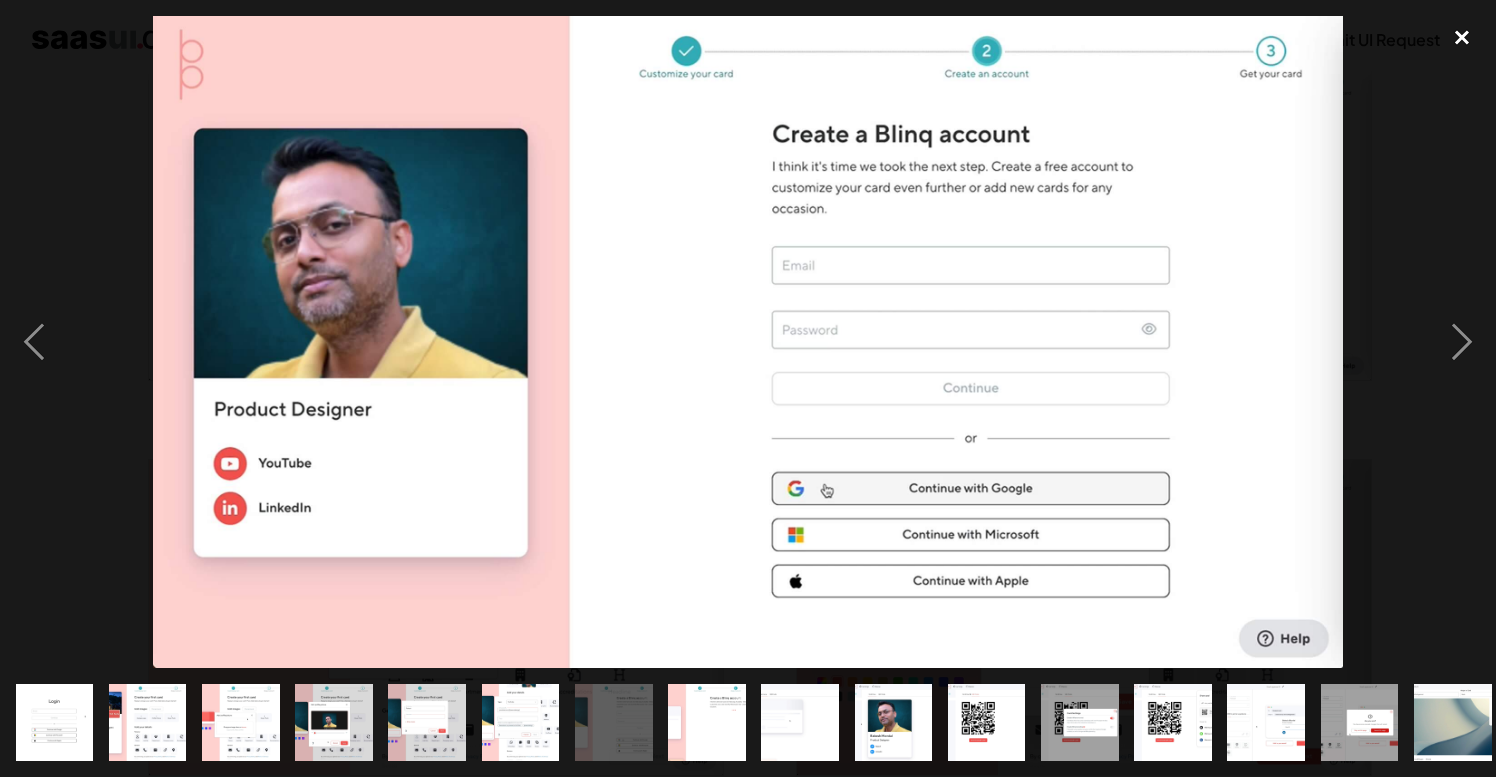 click at bounding box center [1462, 38] 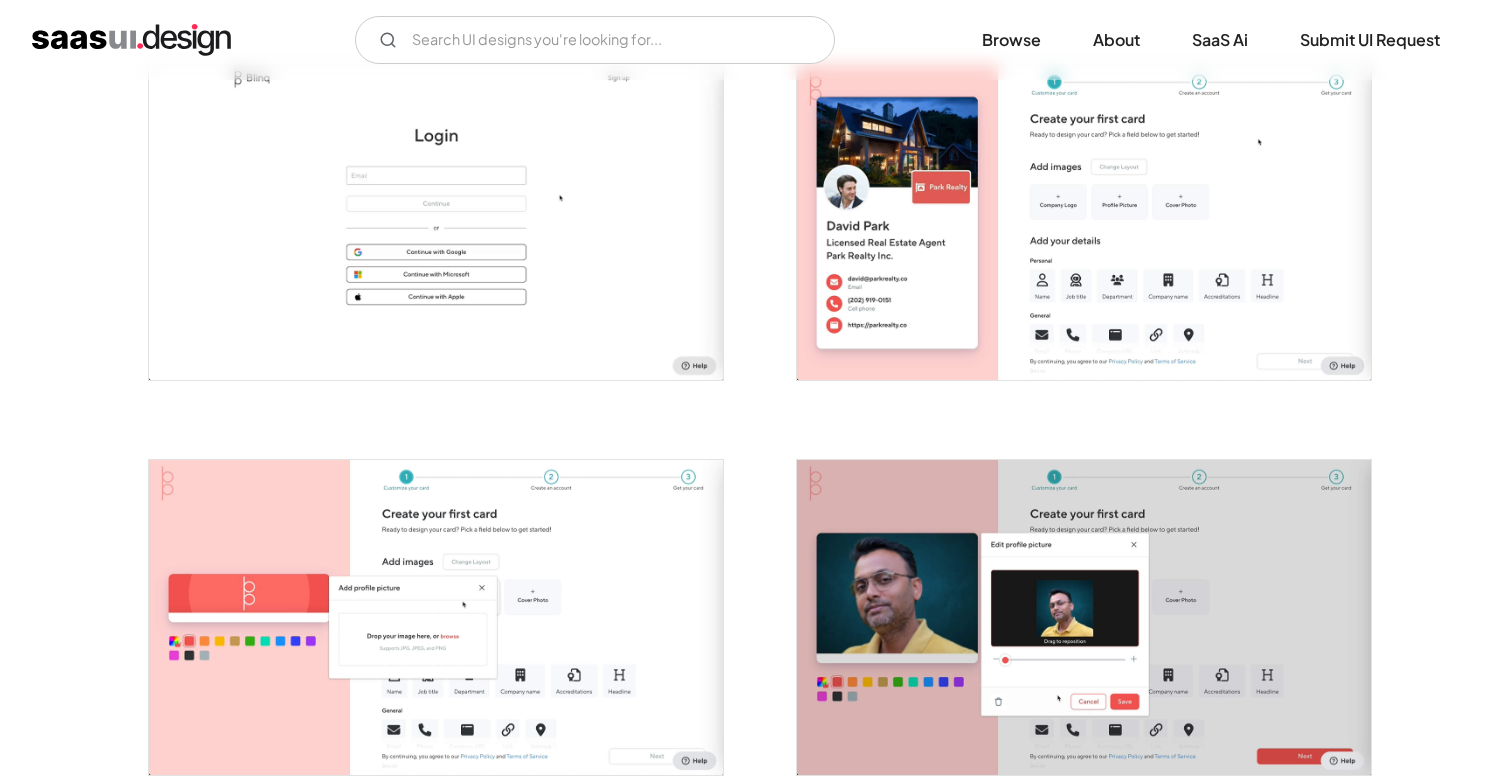 click on "Back Blinq Digital Business Card Productivity Curated by:  Rakesh
No items found." at bounding box center [748, 1839] 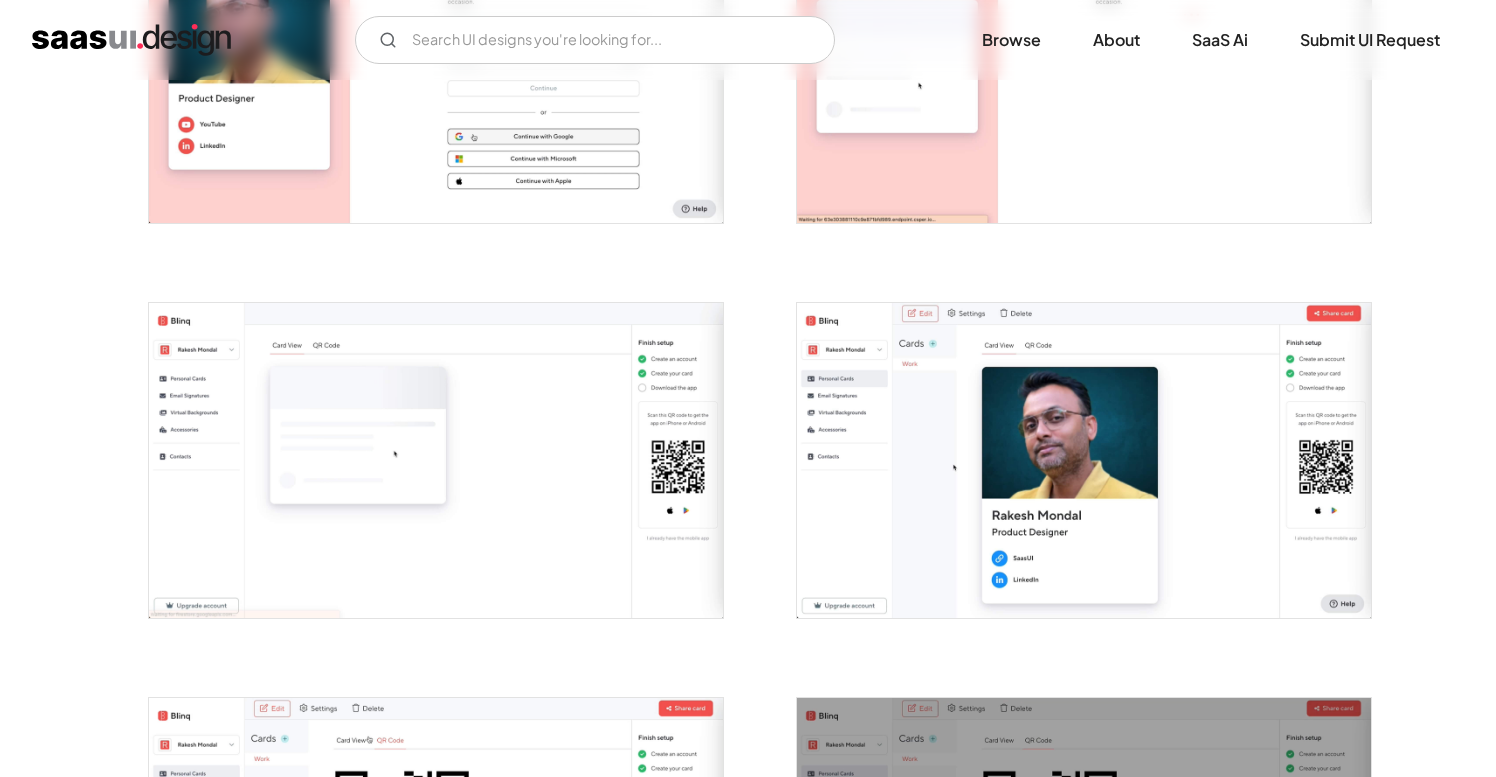scroll, scrollTop: 1747, scrollLeft: 0, axis: vertical 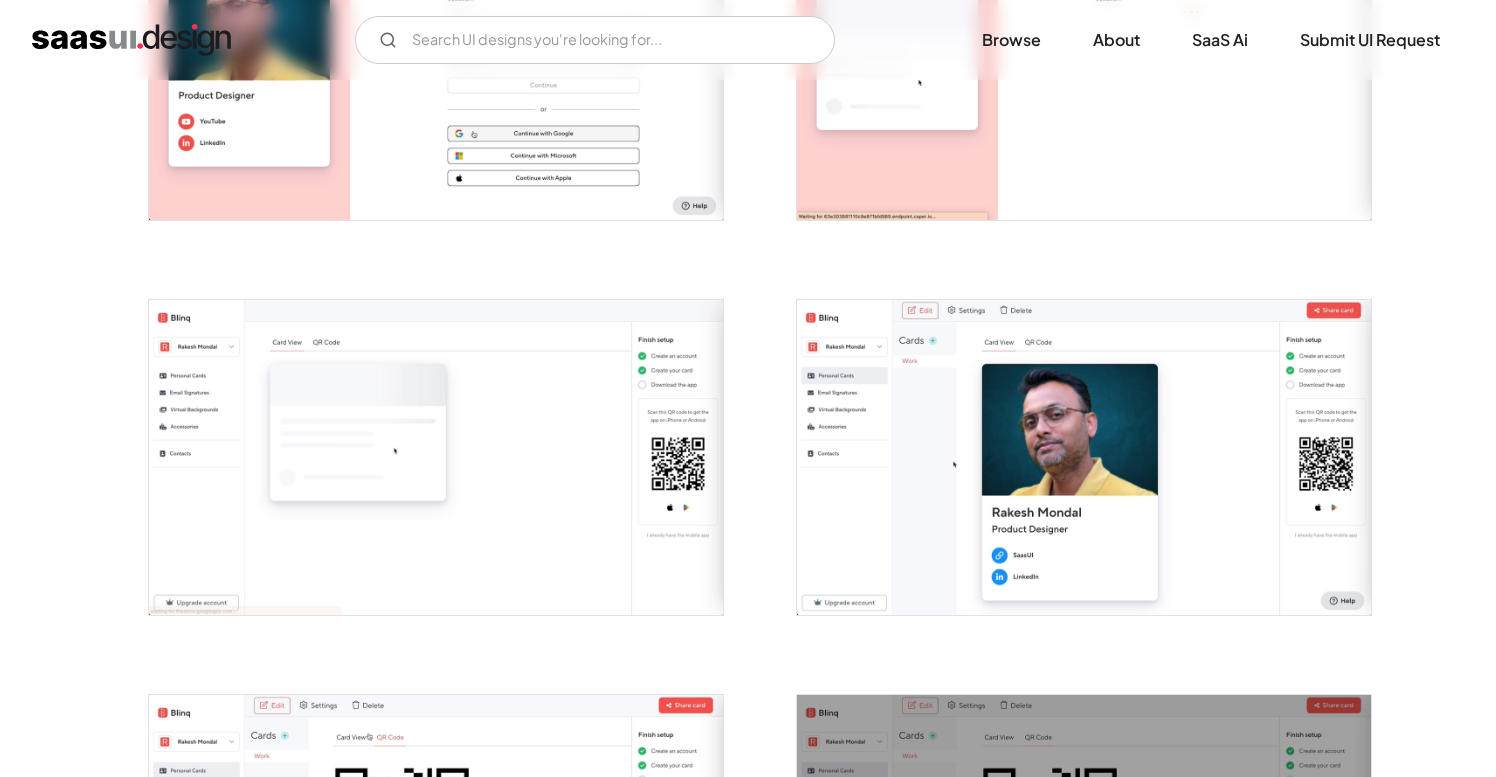 click on "Back Blinq Digital Business Card Productivity Curated by:  Rakesh
No items found." at bounding box center (748, 495) 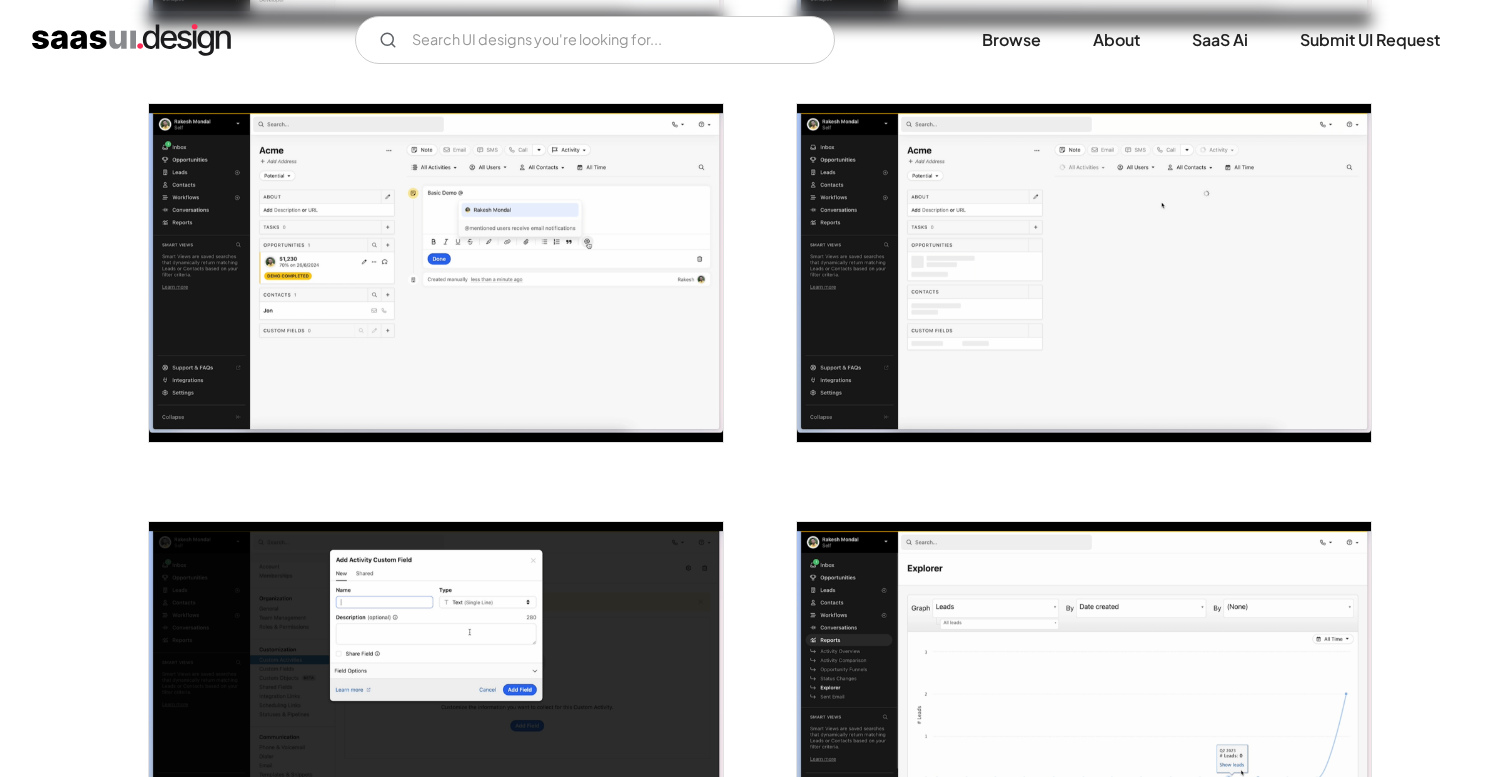 scroll, scrollTop: 783, scrollLeft: 0, axis: vertical 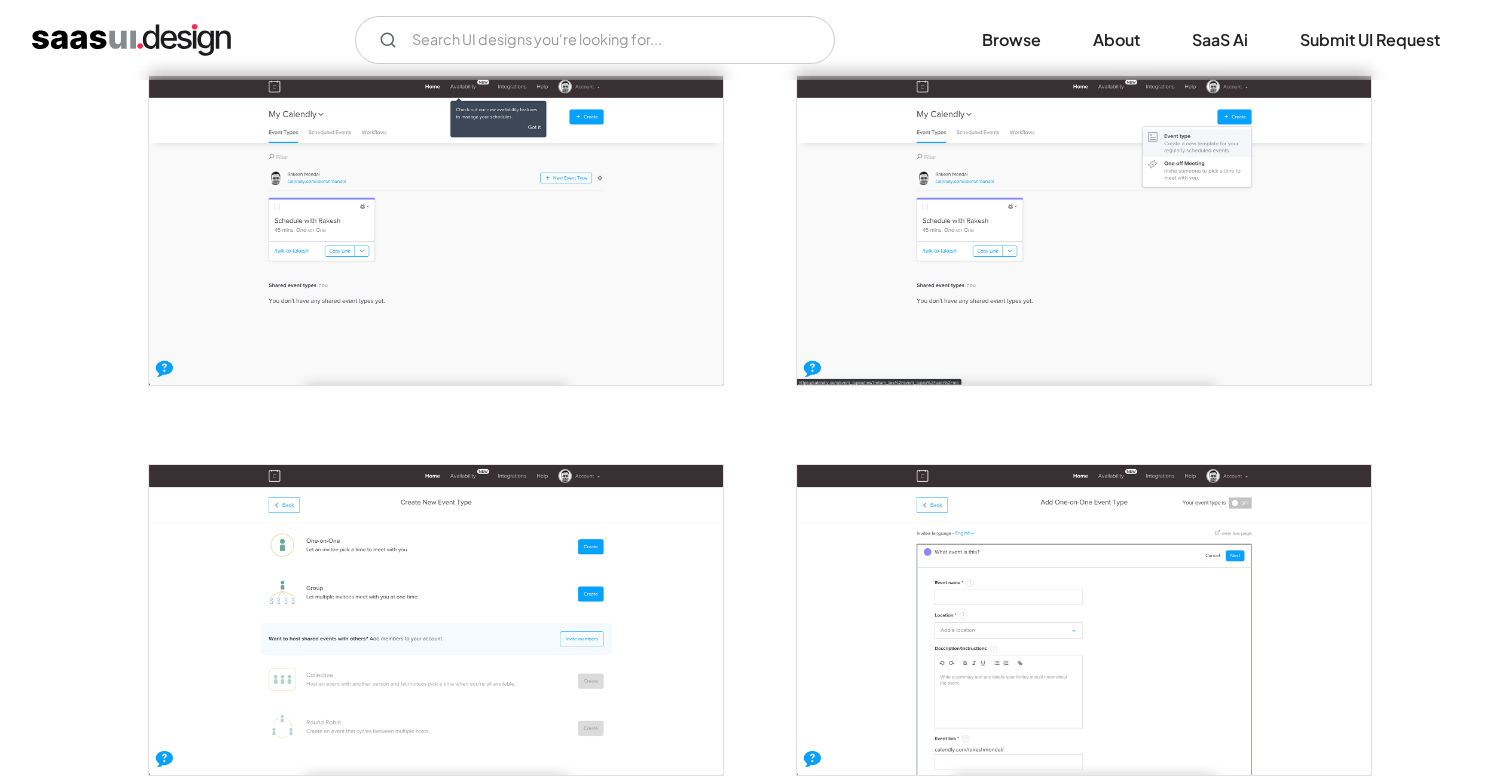 click at bounding box center [436, 230] 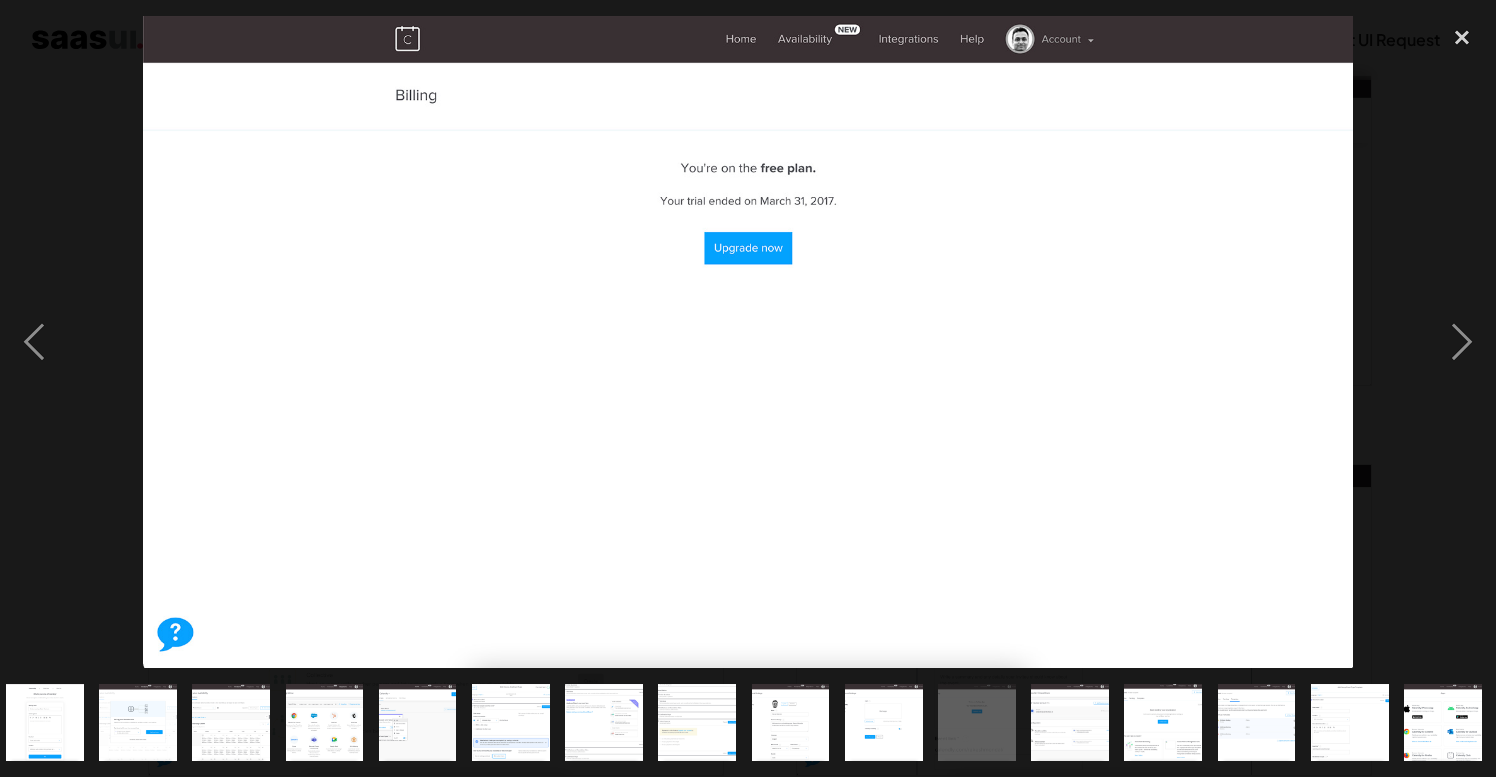 scroll, scrollTop: 0, scrollLeft: 570, axis: horizontal 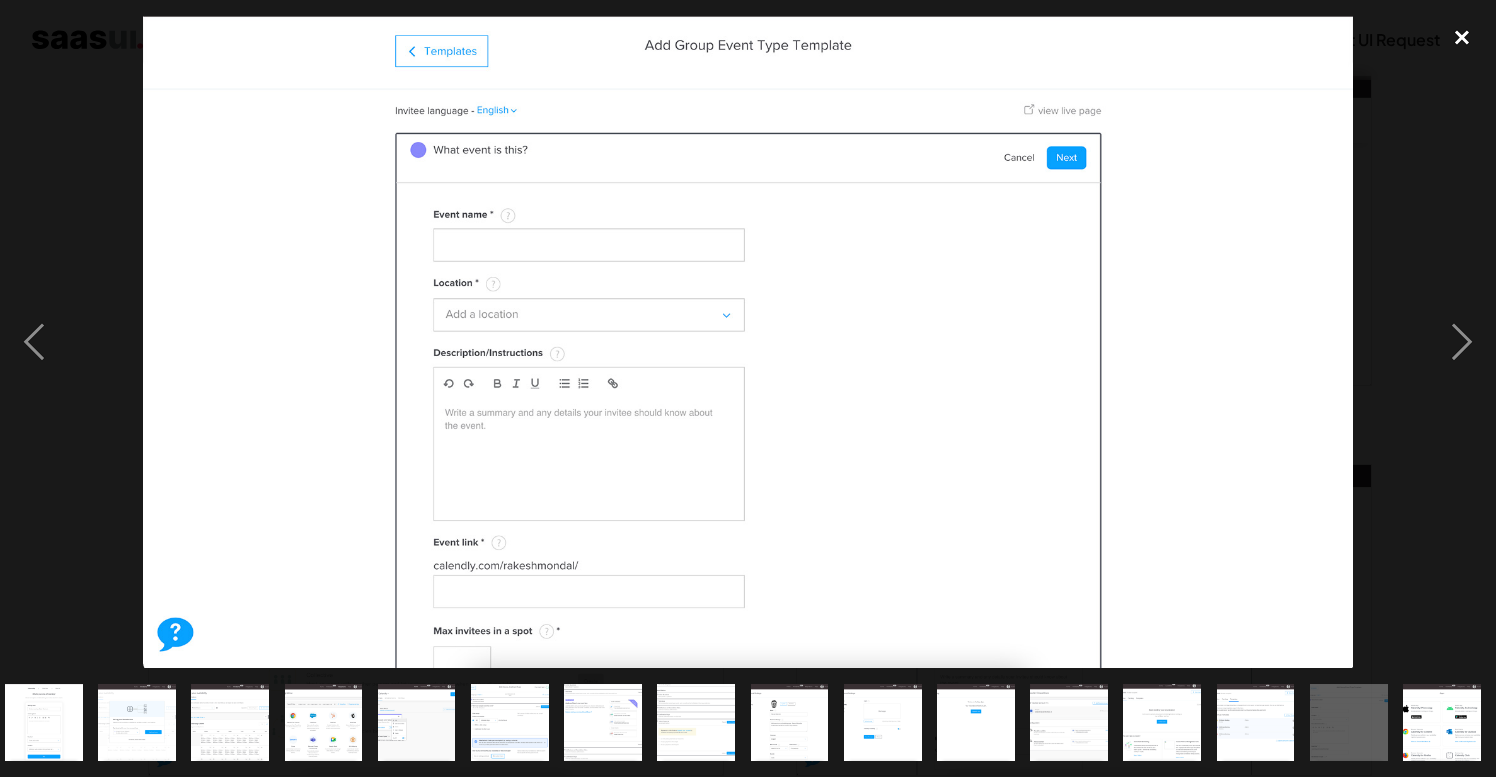 click at bounding box center (1462, 38) 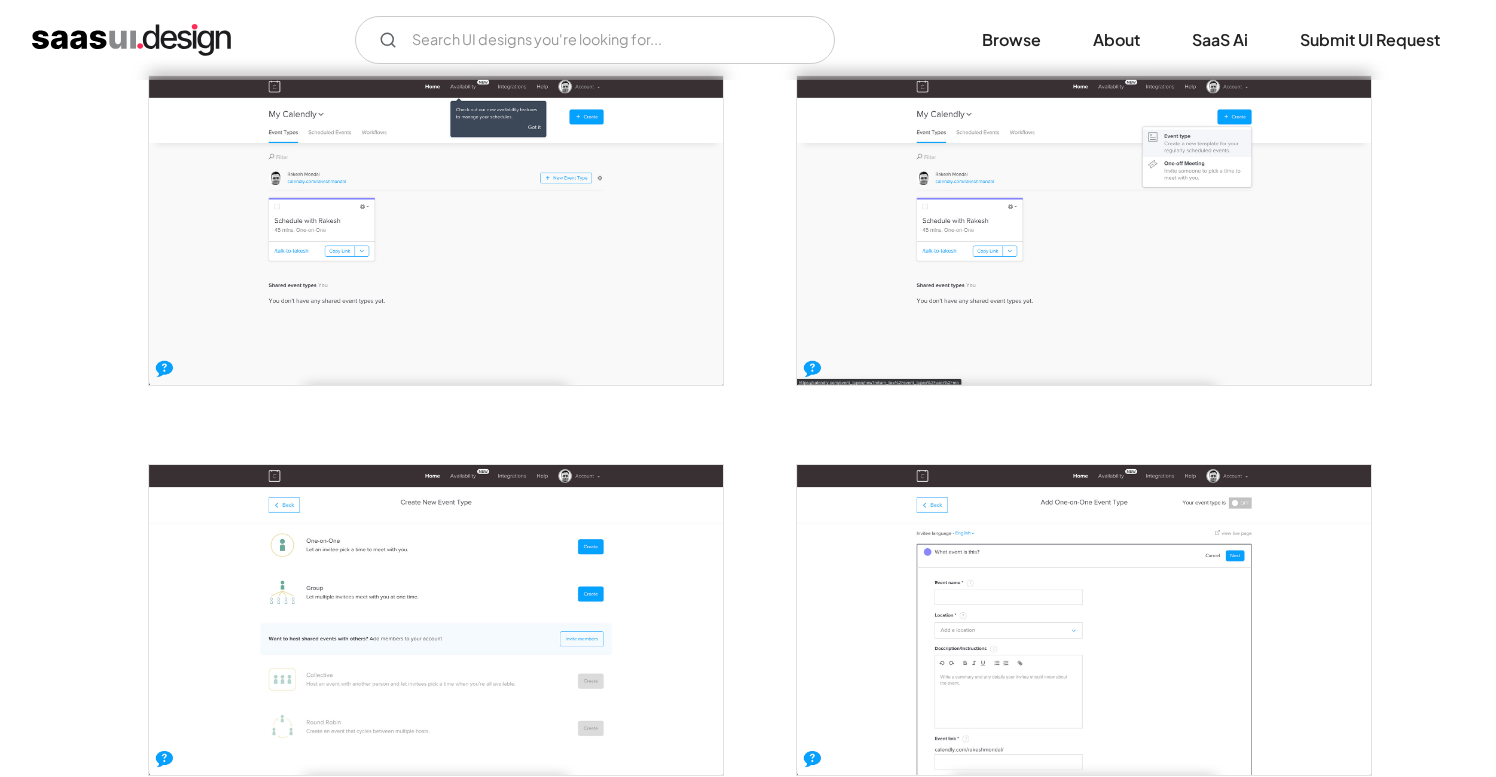 scroll, scrollTop: 0, scrollLeft: 0, axis: both 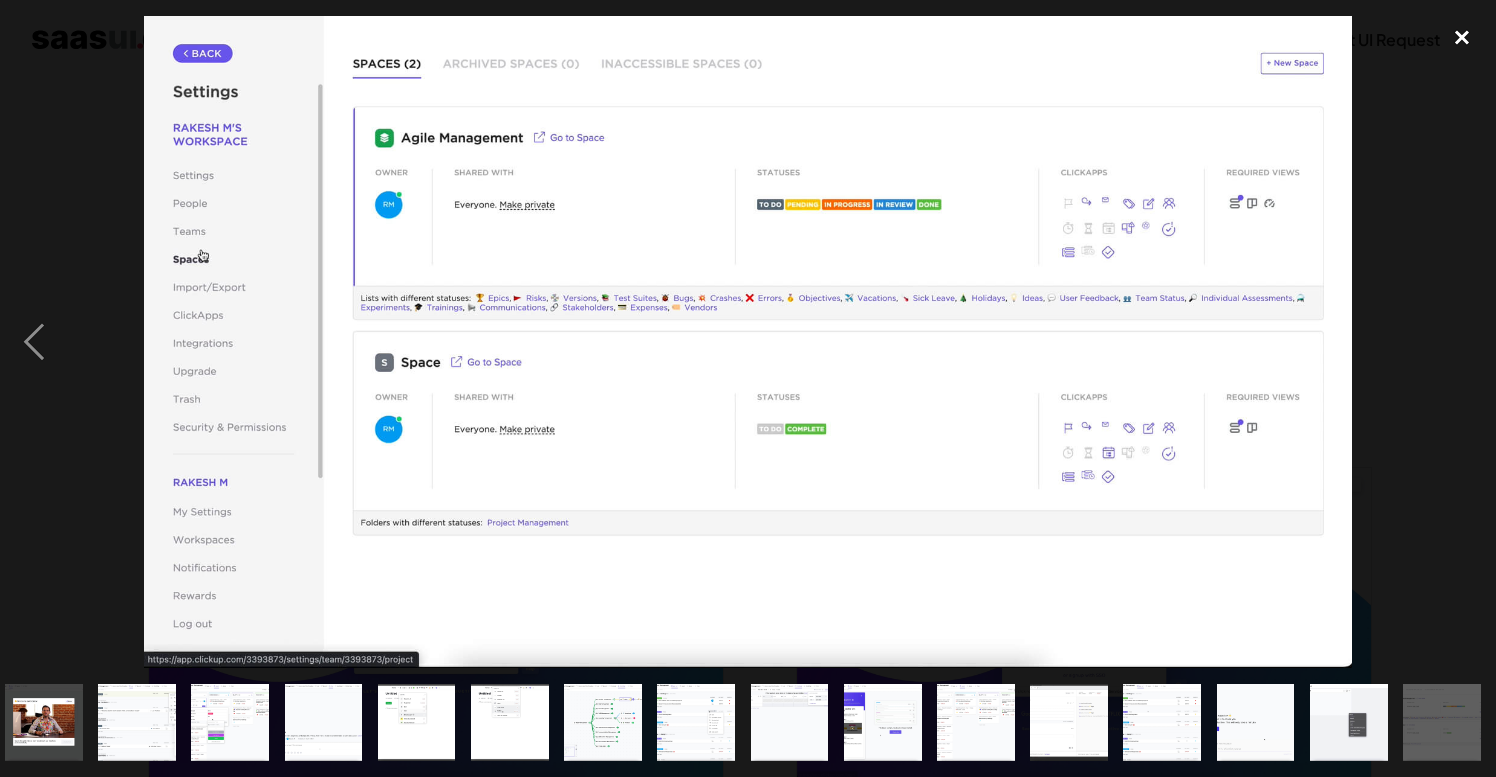 click at bounding box center (1462, 38) 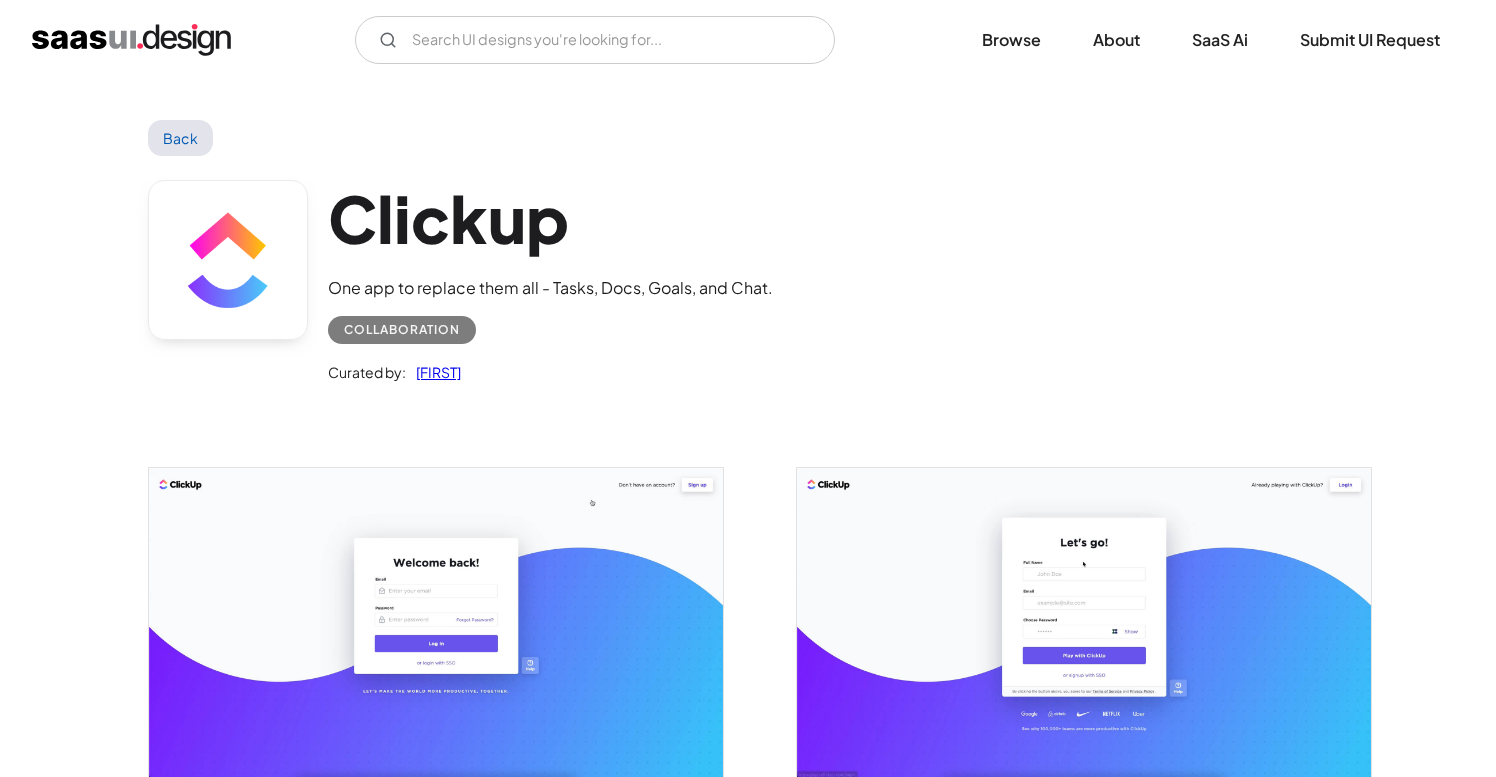 scroll, scrollTop: 1, scrollLeft: 0, axis: vertical 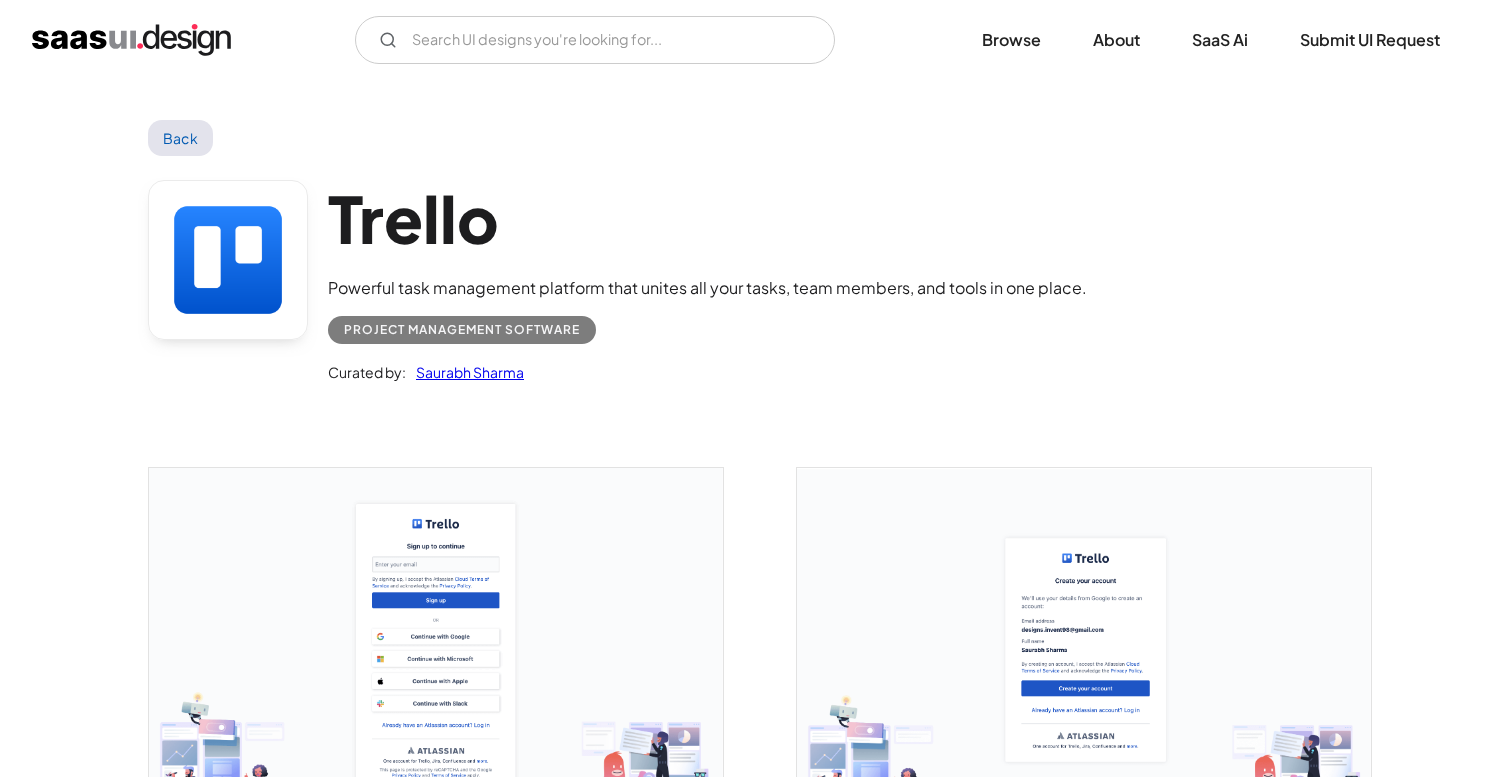 click at bounding box center [1084, 647] 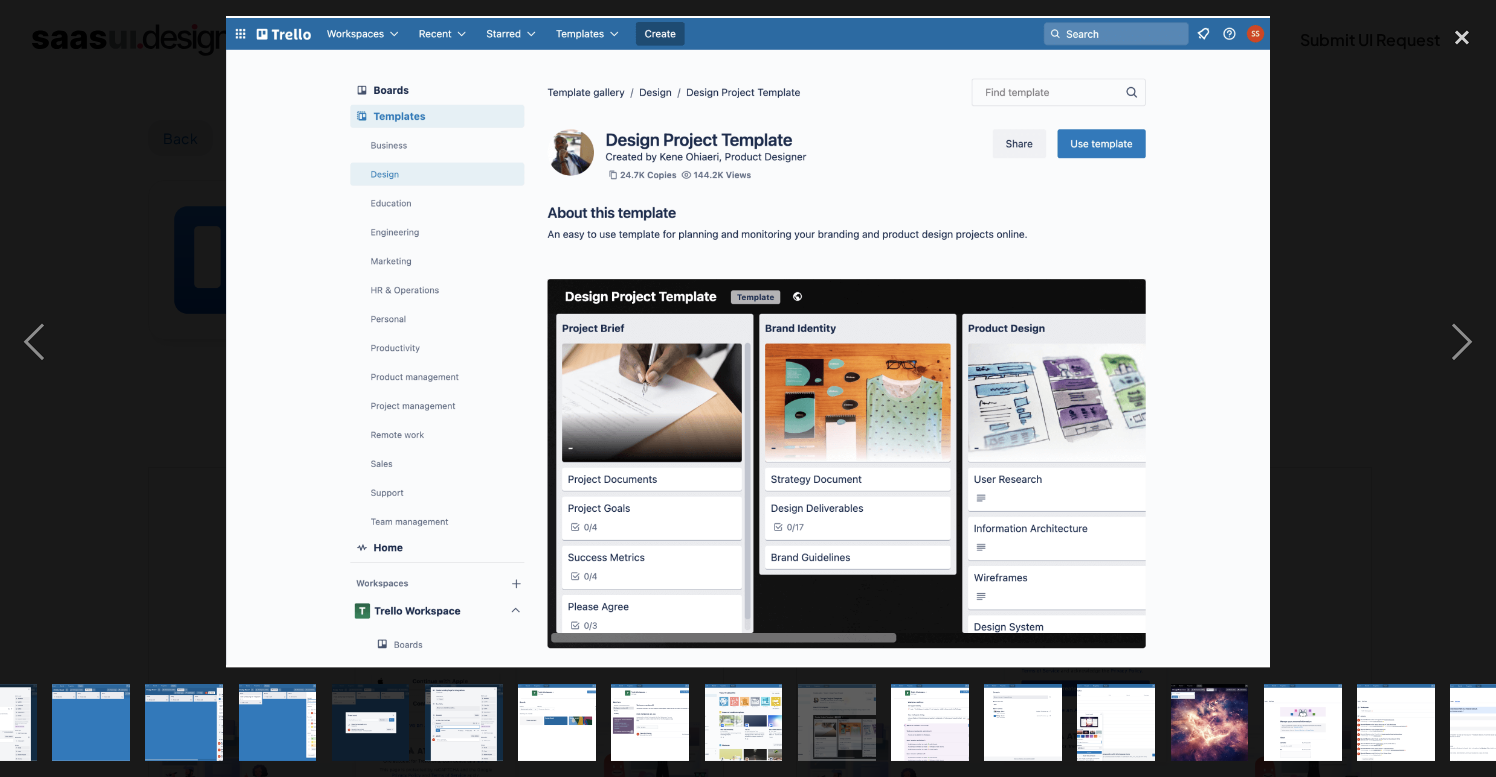 scroll, scrollTop: 0, scrollLeft: 663, axis: horizontal 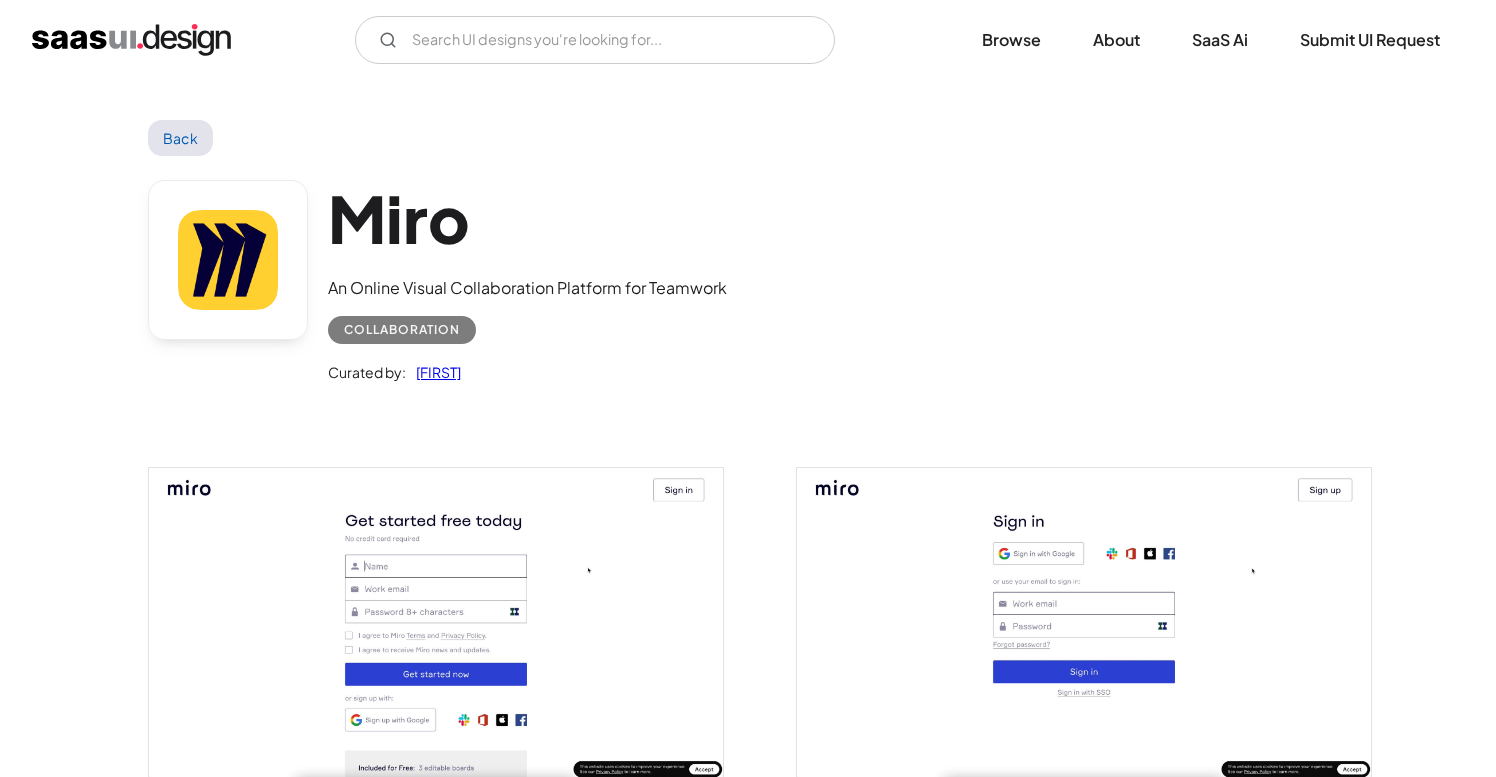 click at bounding box center (436, 622) 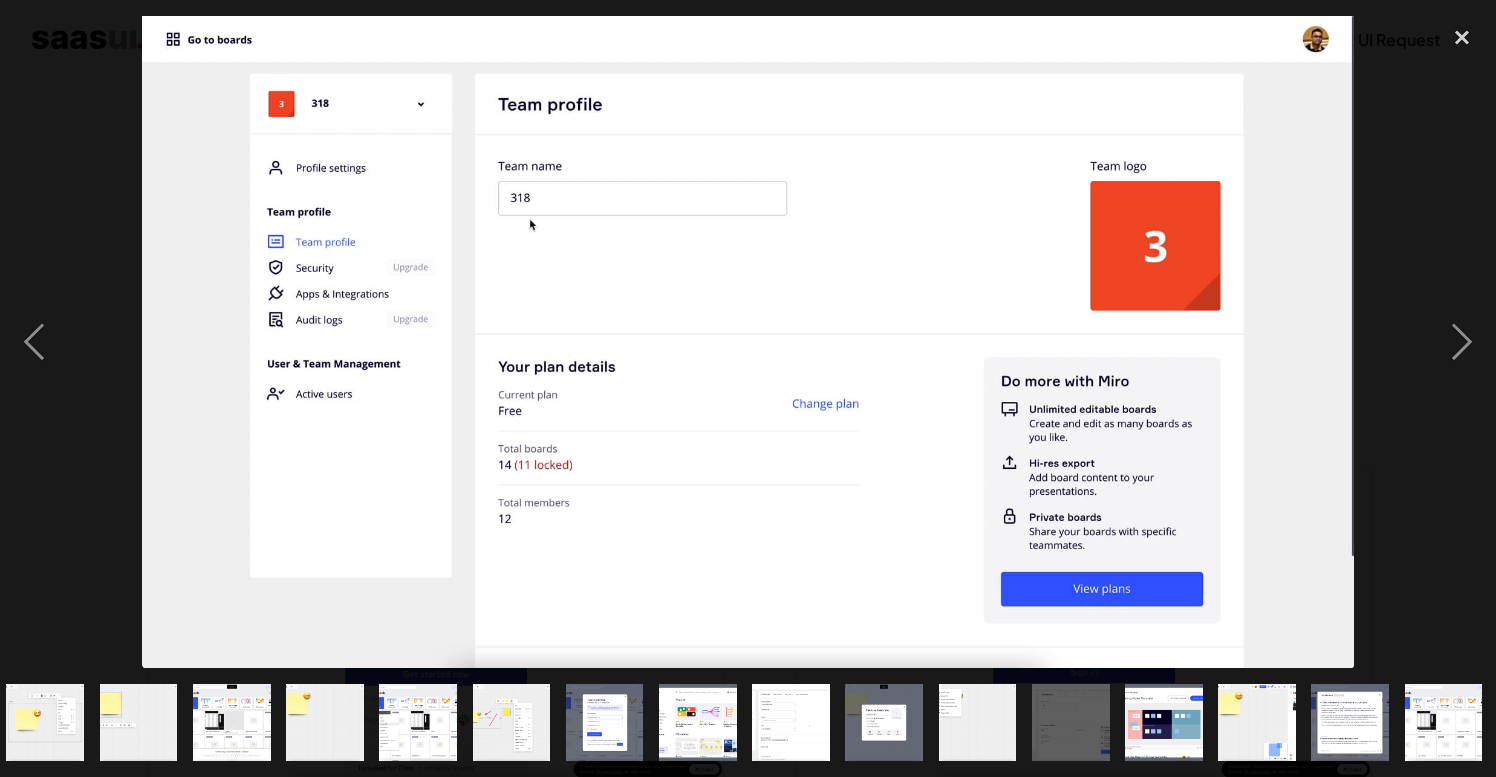 scroll, scrollTop: 0, scrollLeft: 384, axis: horizontal 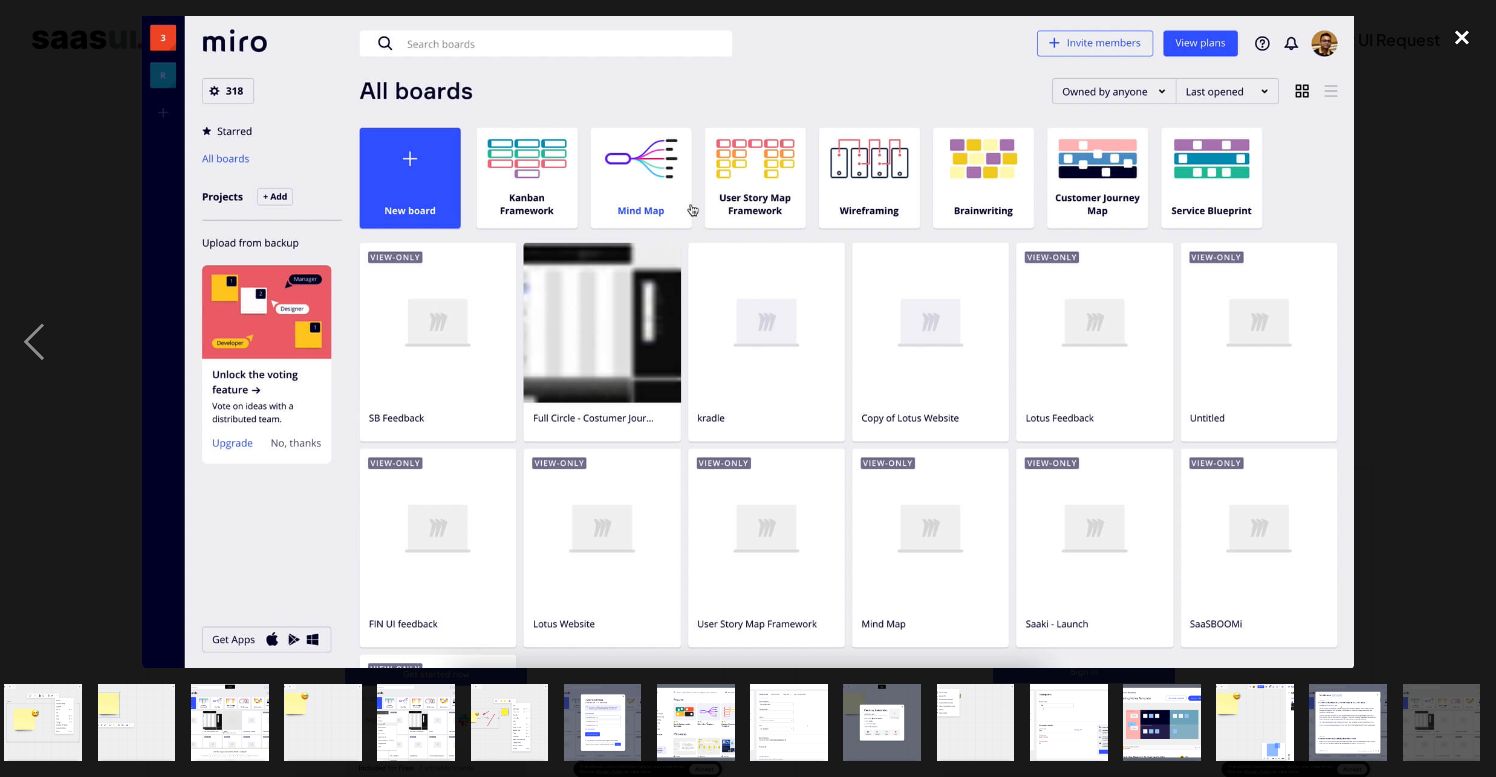 click at bounding box center (1462, 38) 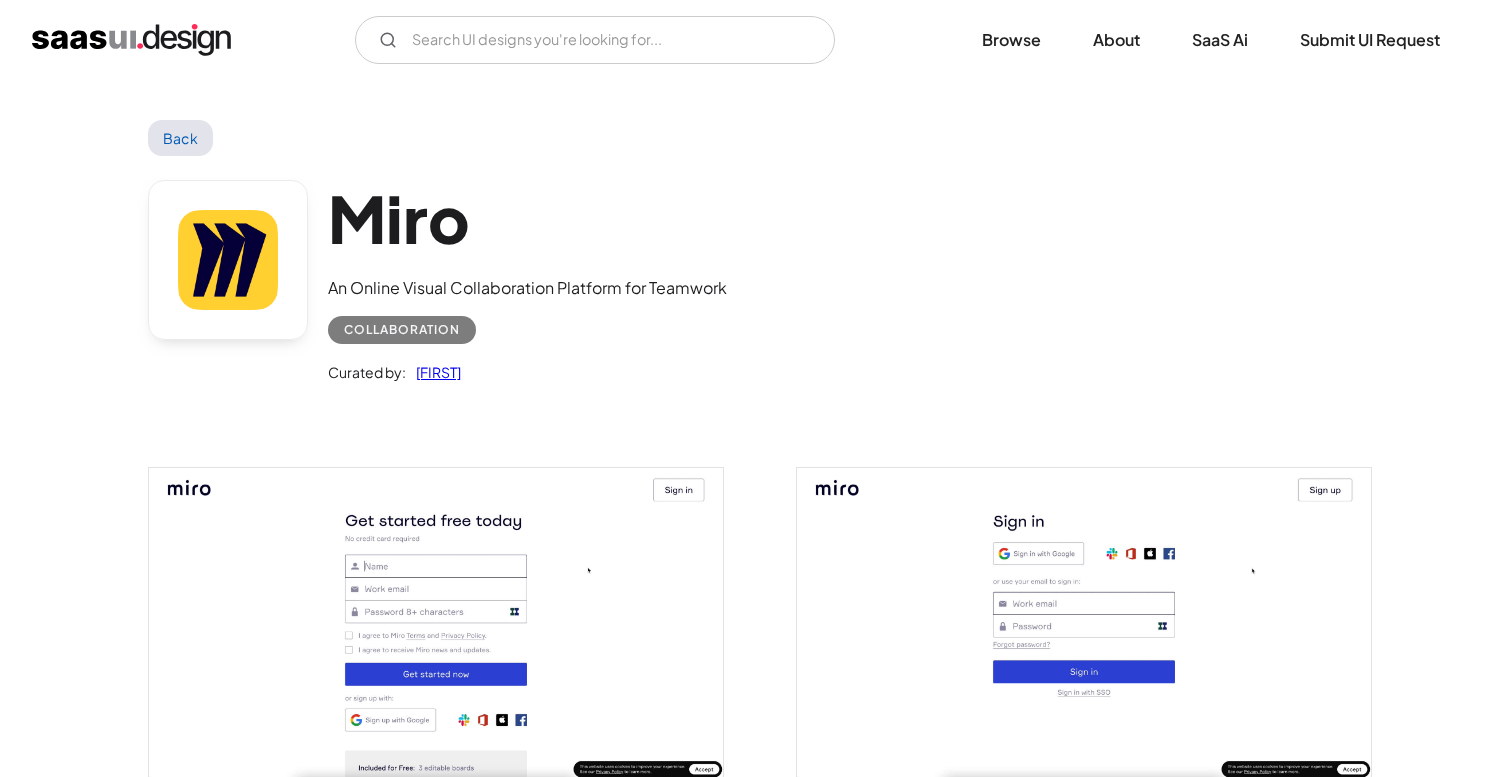 scroll, scrollTop: 0, scrollLeft: 0, axis: both 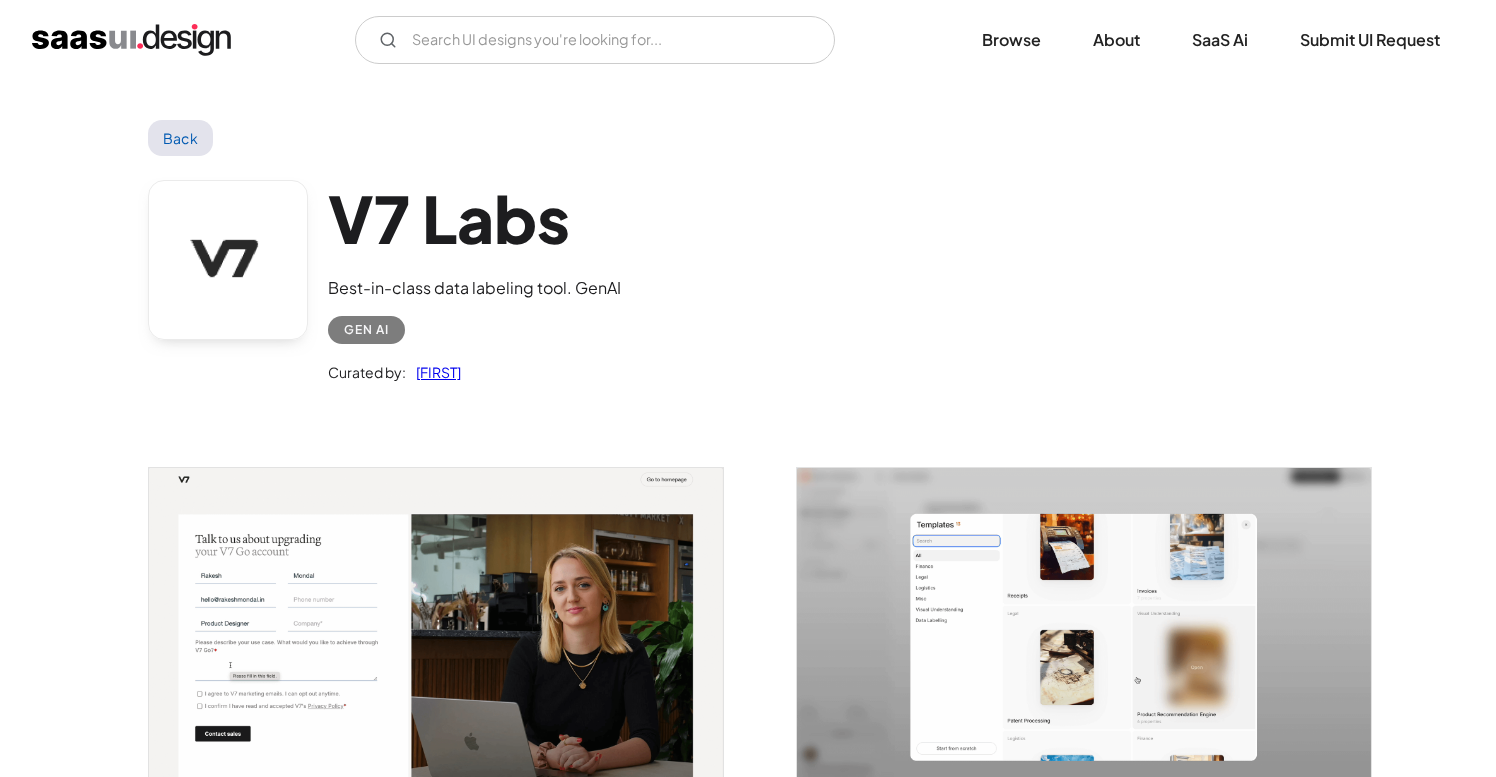 click at bounding box center [436, 638] 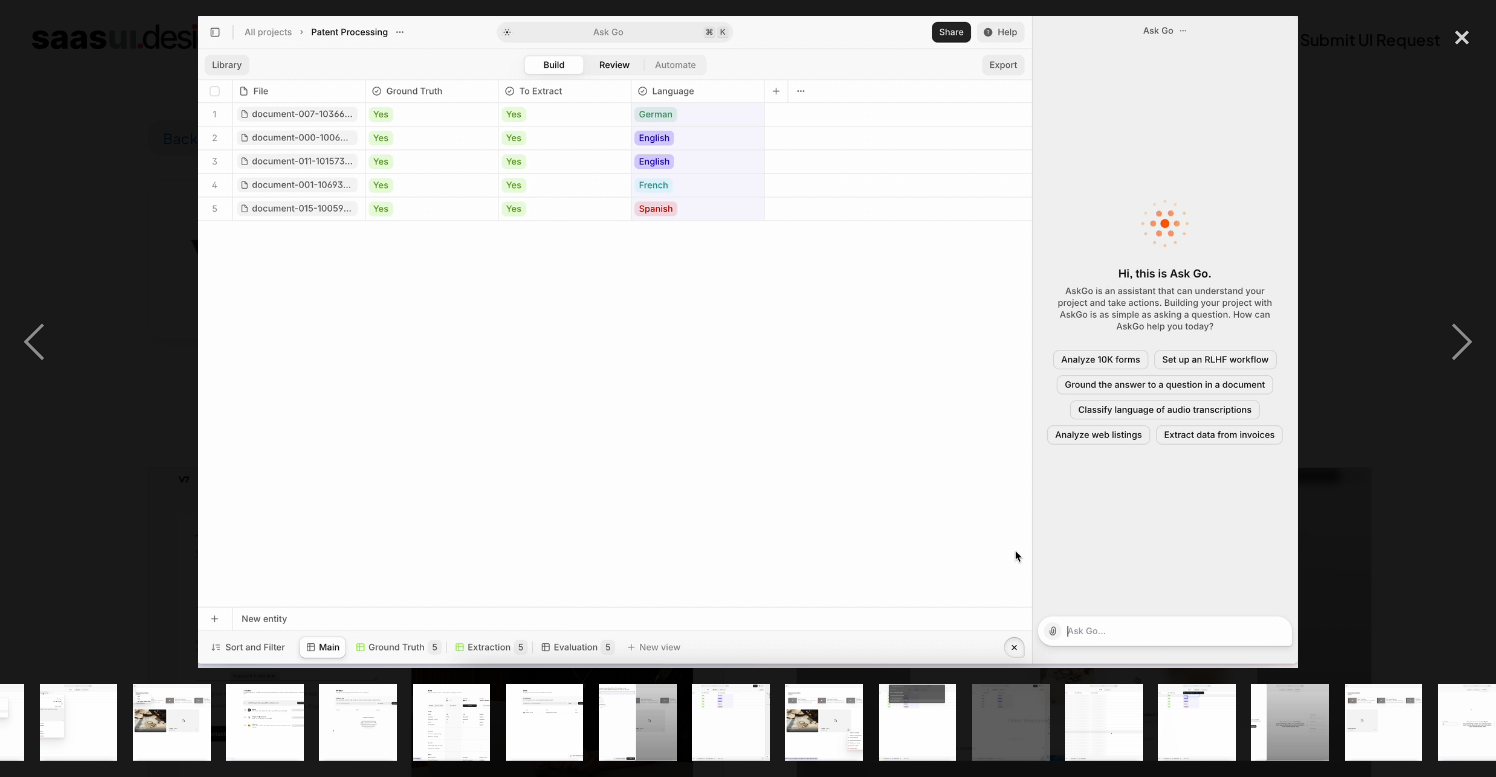 scroll, scrollTop: 0, scrollLeft: 477, axis: horizontal 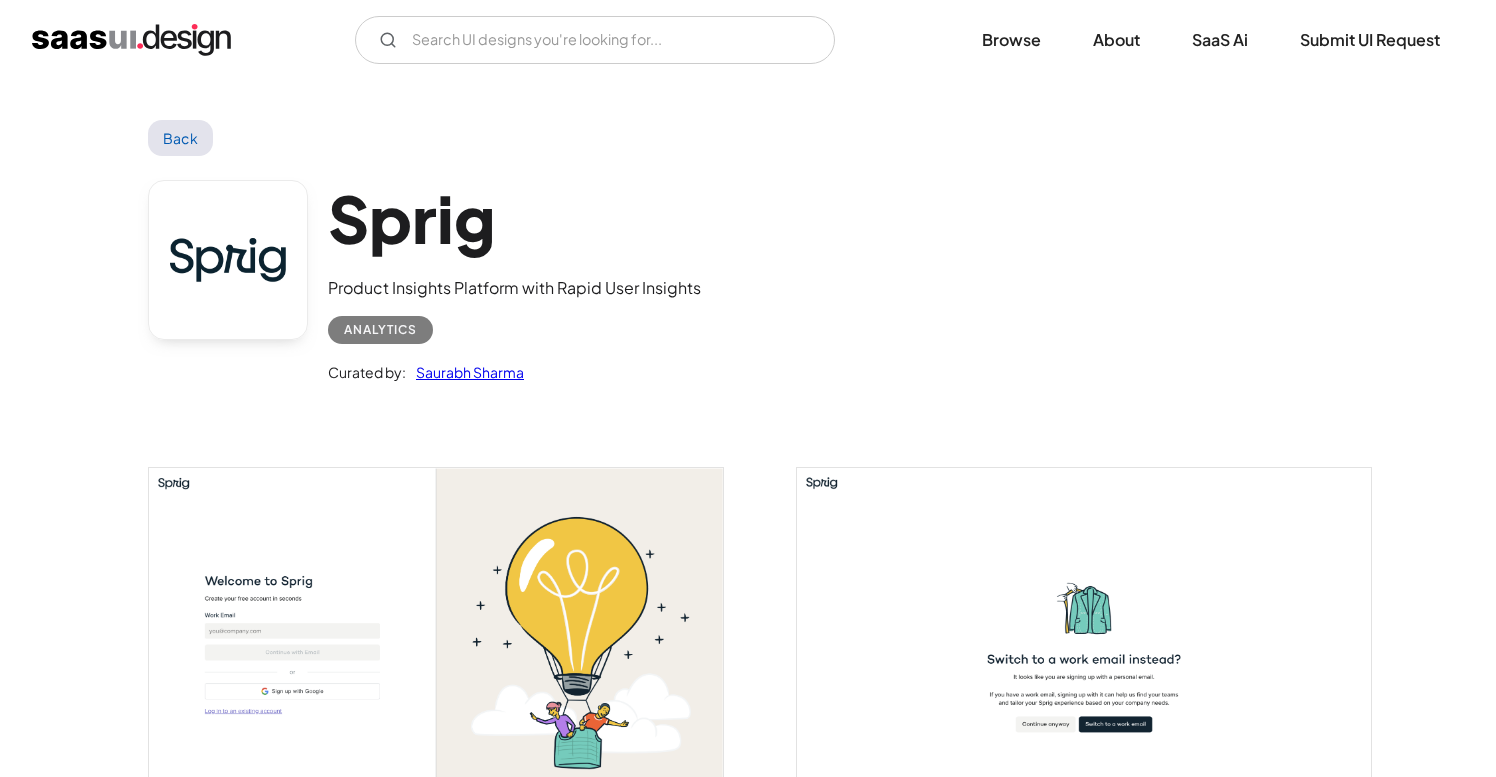 click at bounding box center (436, 647) 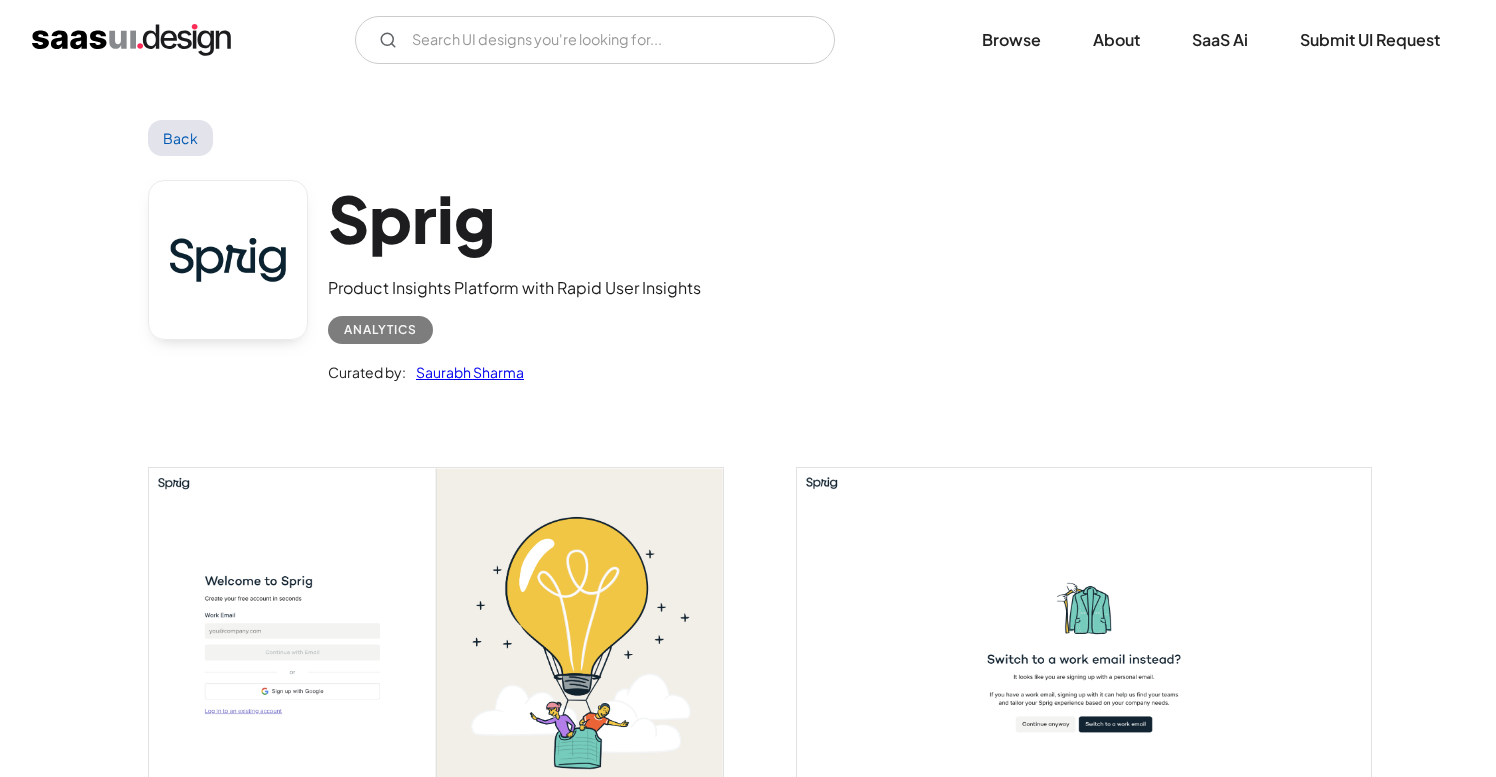 scroll, scrollTop: 50, scrollLeft: 0, axis: vertical 